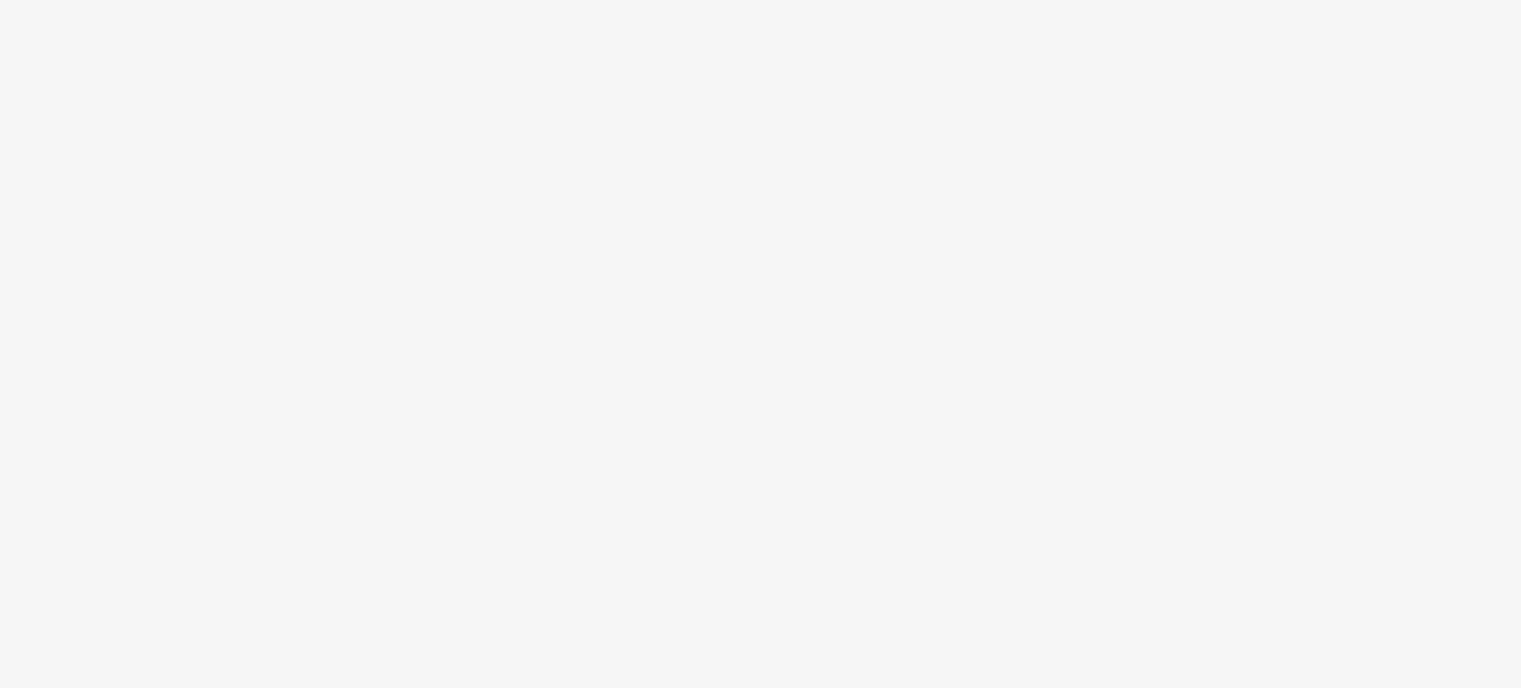 scroll, scrollTop: 0, scrollLeft: 0, axis: both 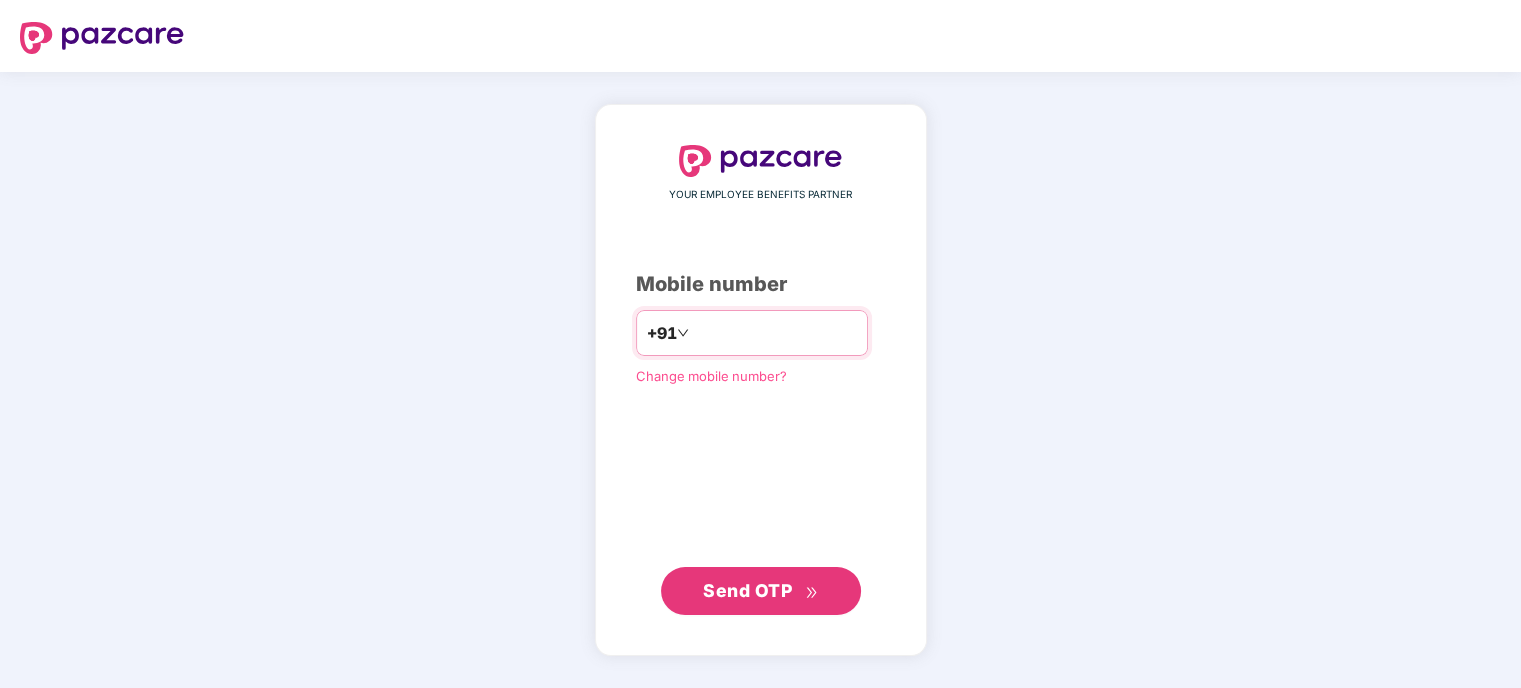 click at bounding box center (775, 333) 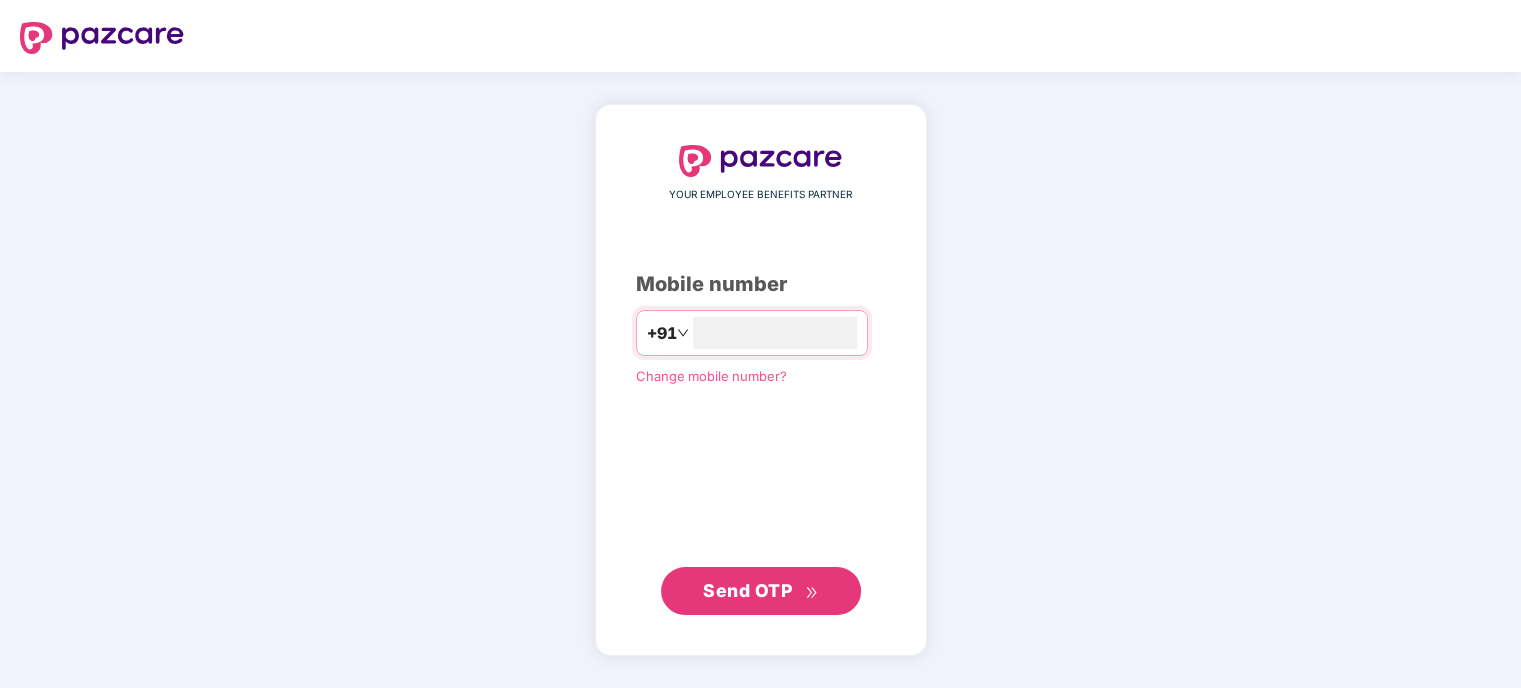 type on "**********" 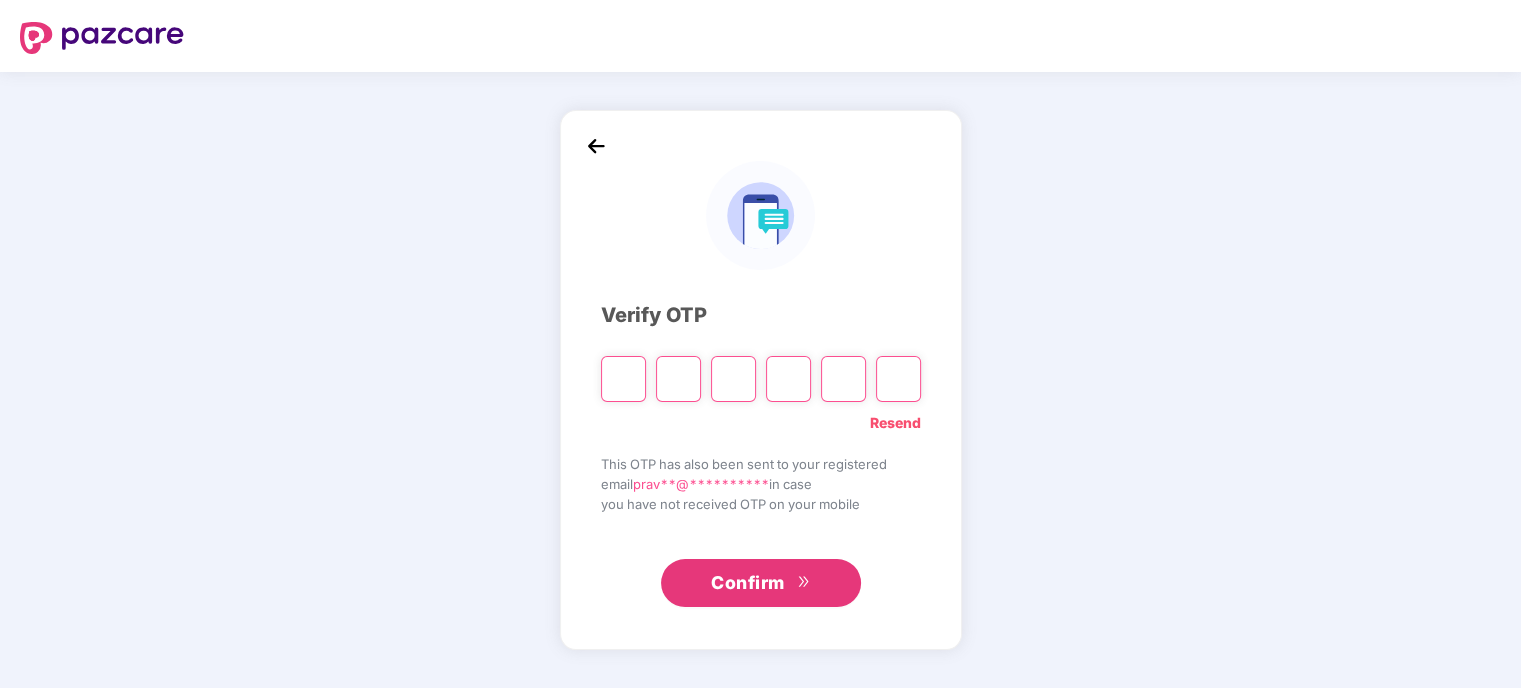 type on "*" 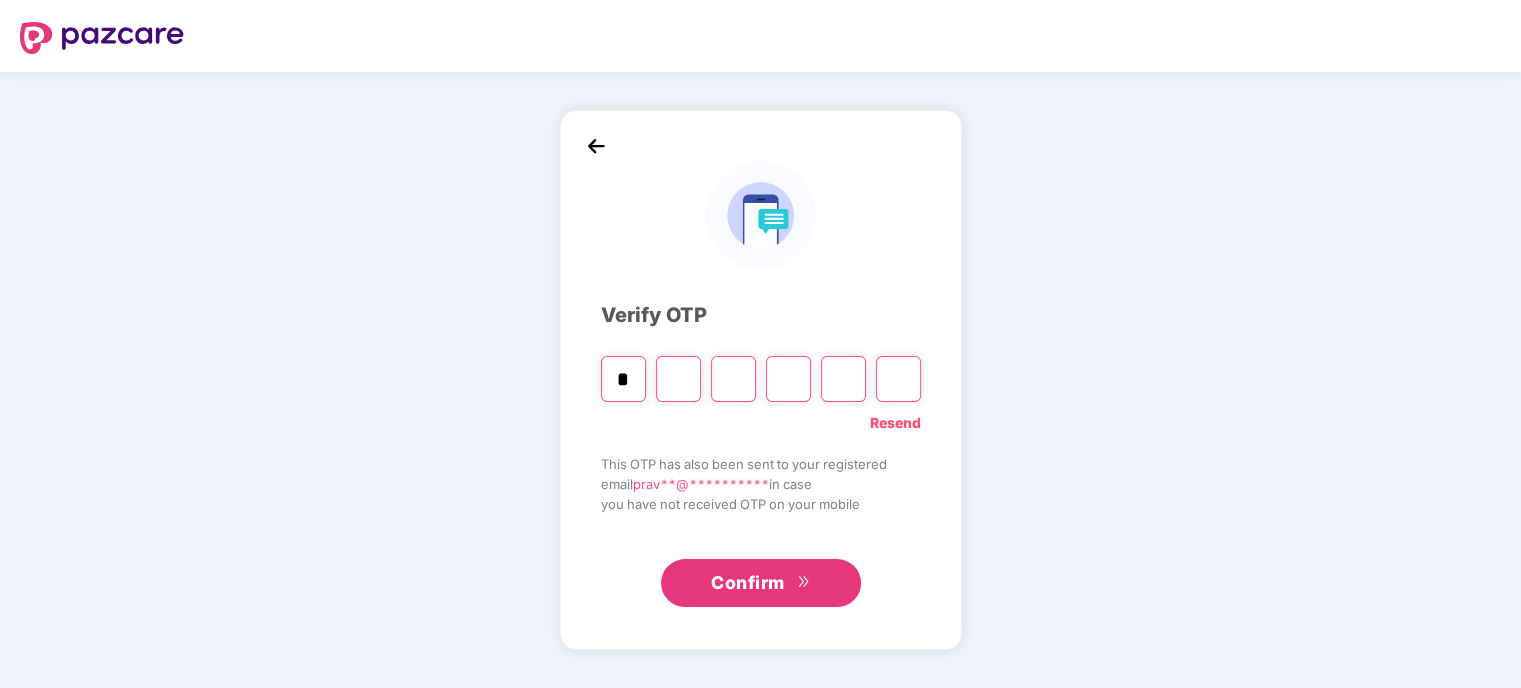 type on "*" 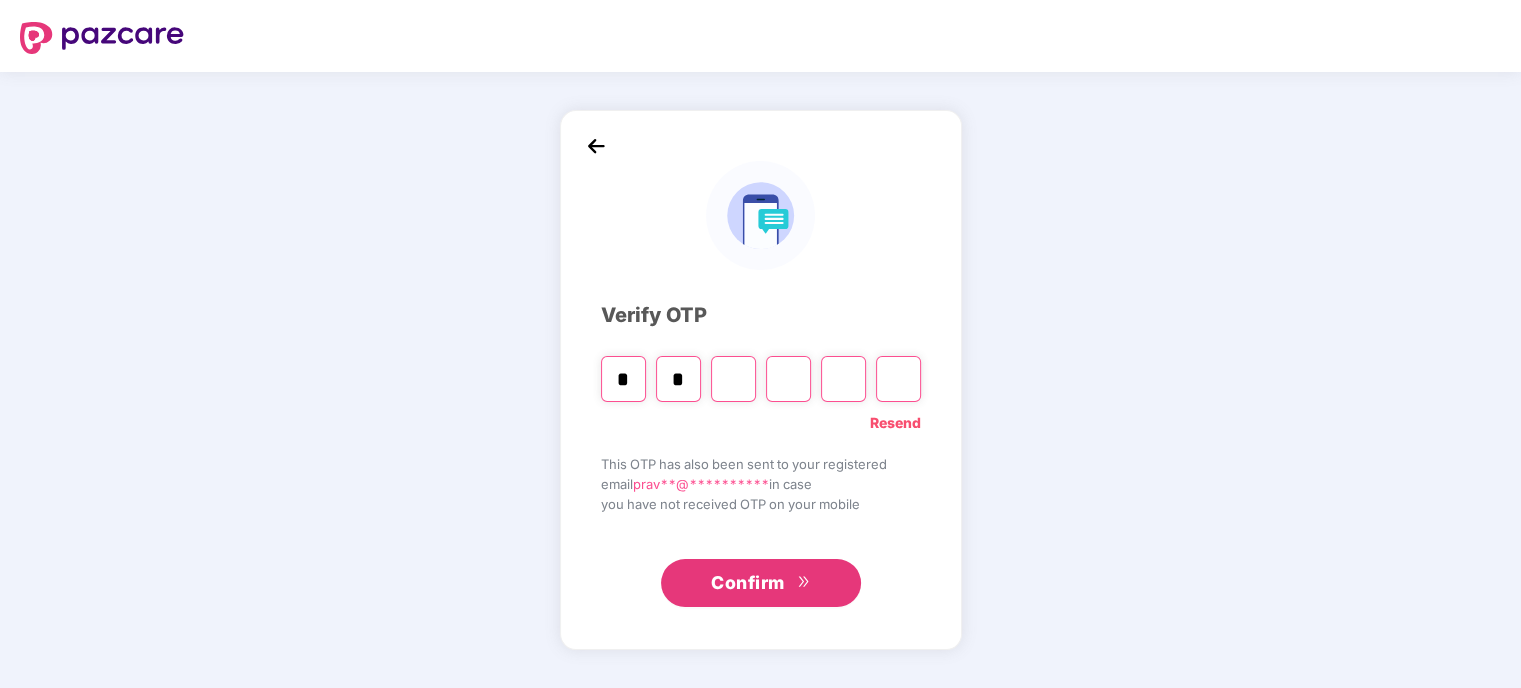 type on "*" 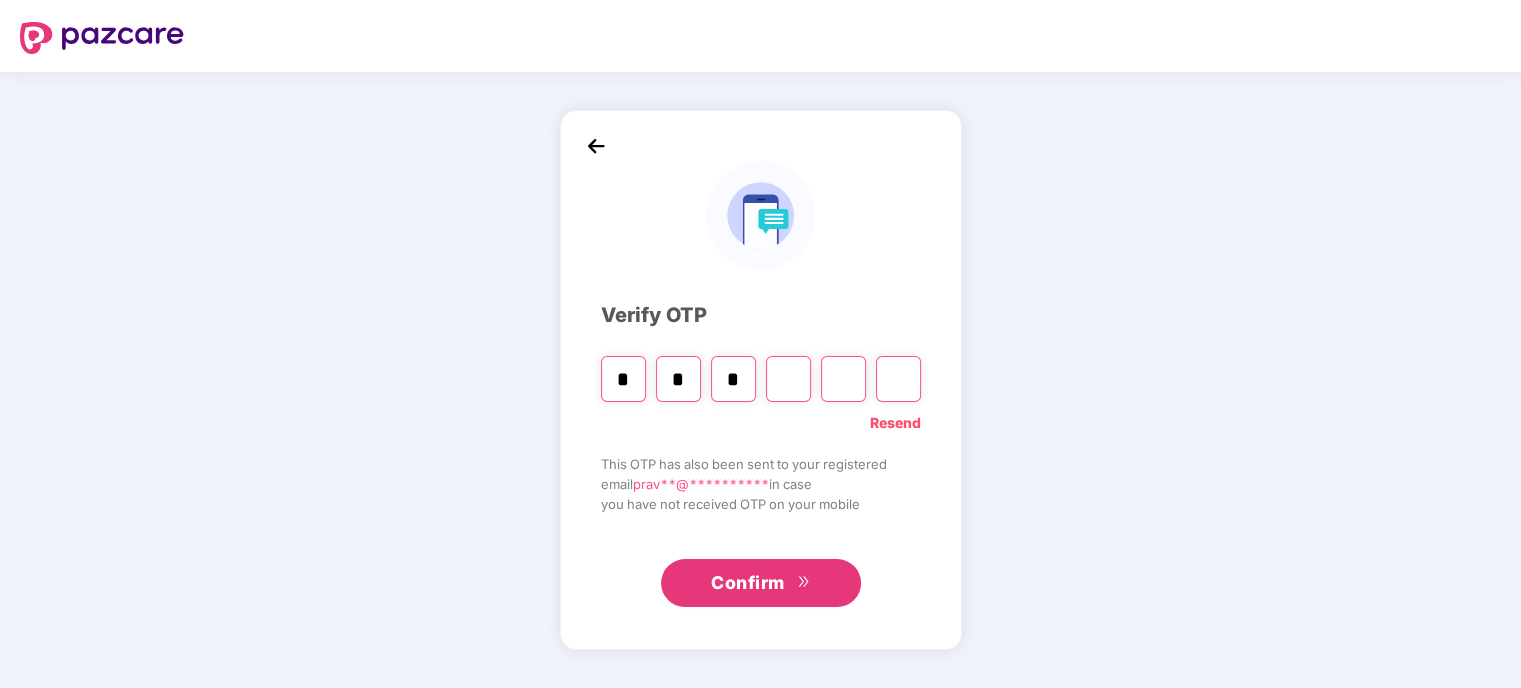 type on "*" 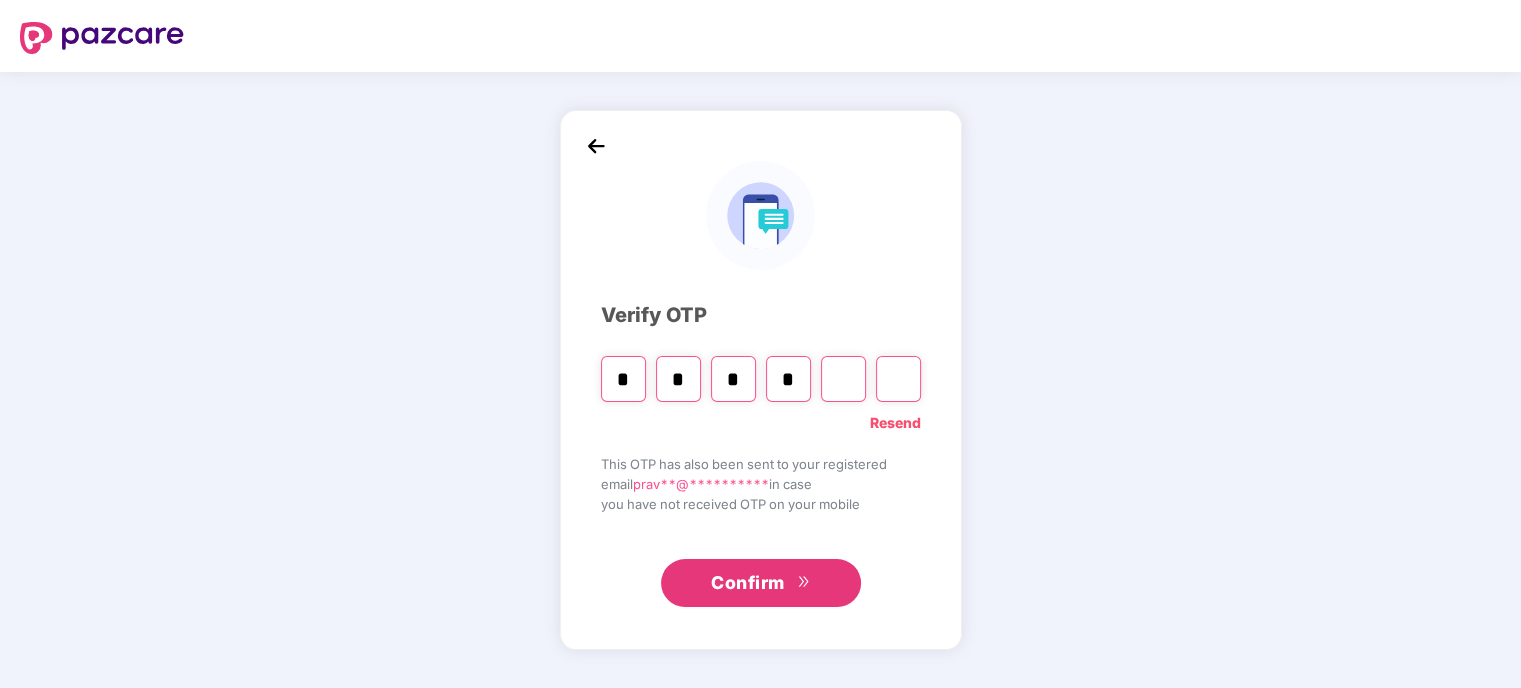 type on "*" 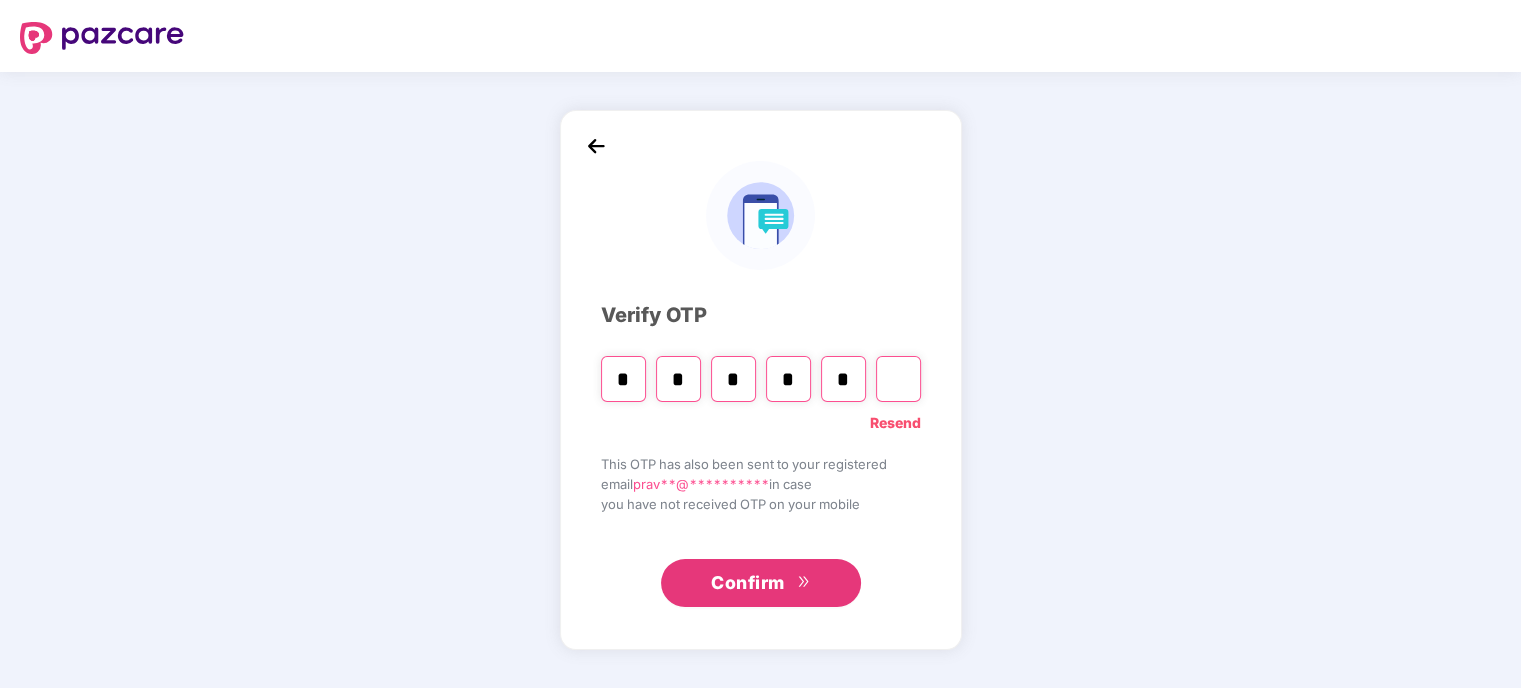 type on "*" 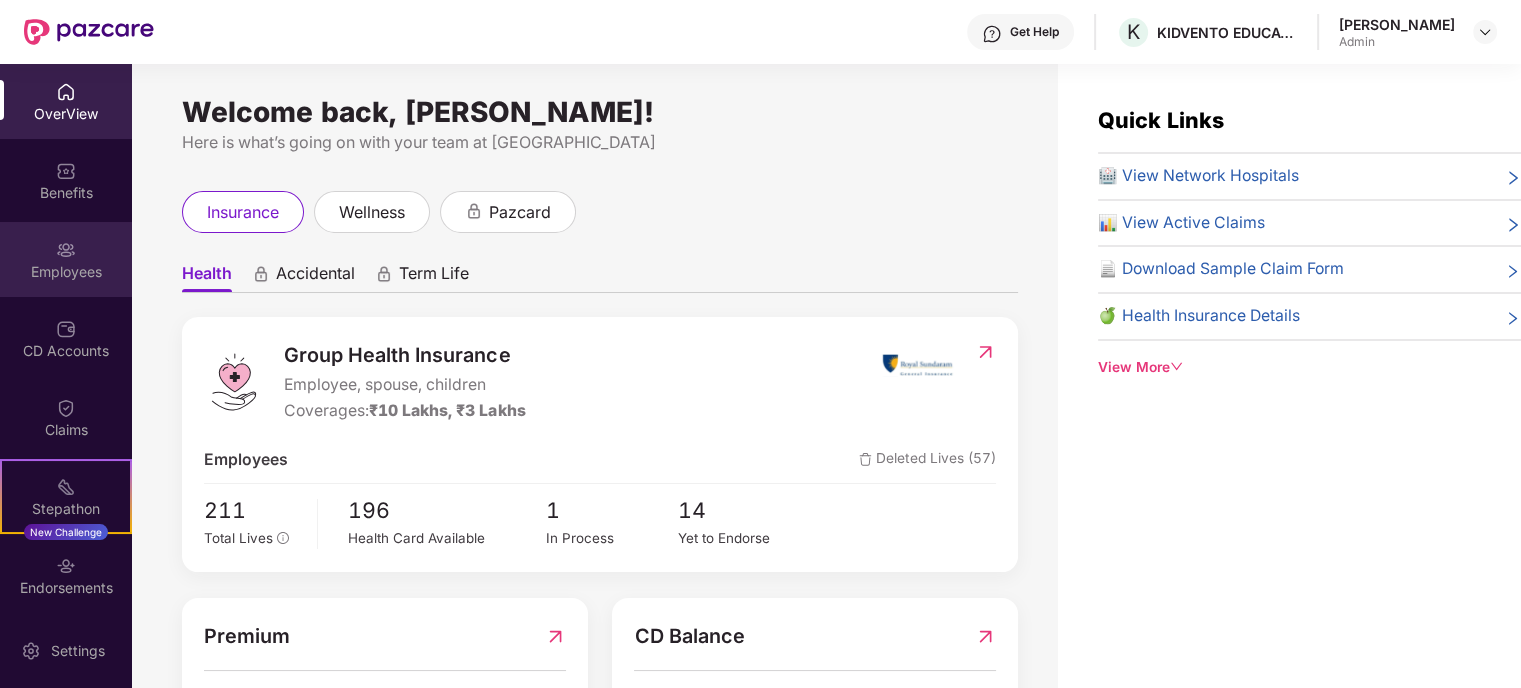 click at bounding box center [66, 250] 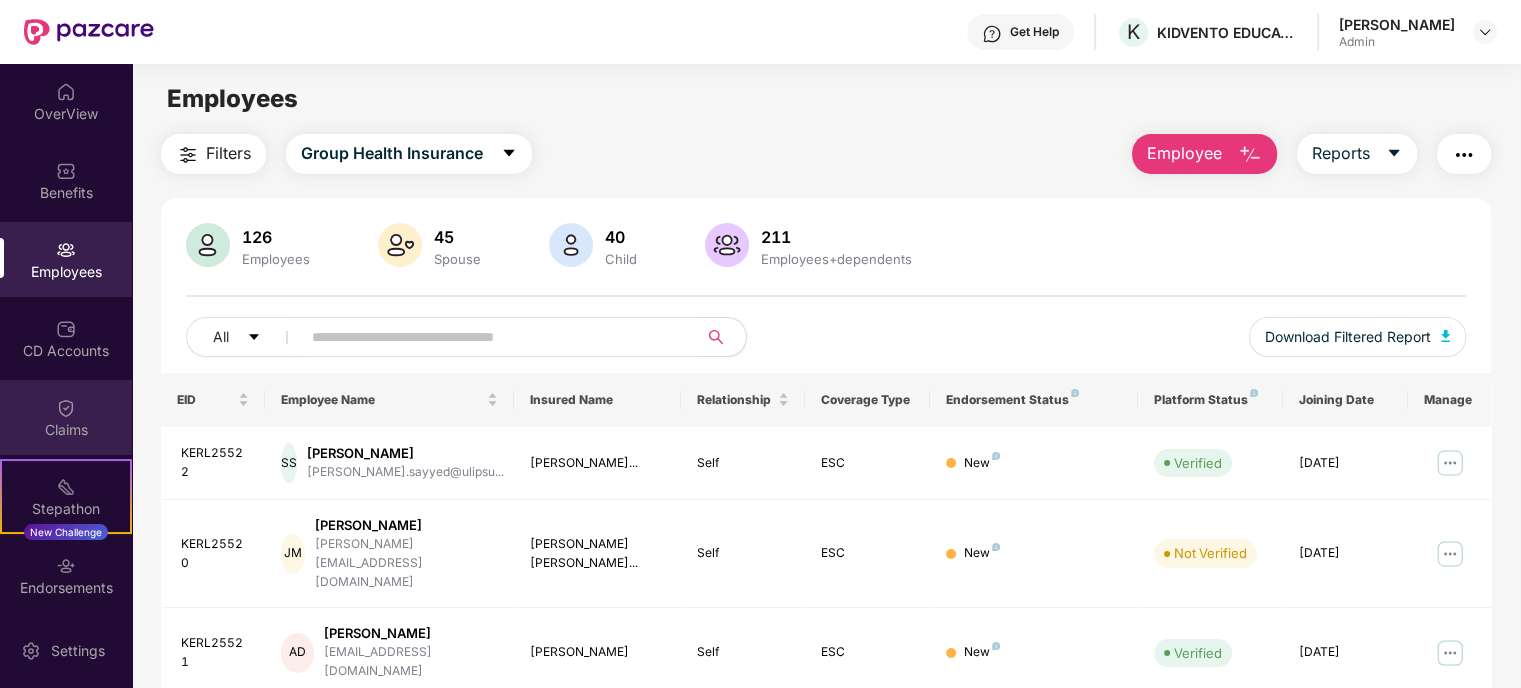 click on "Claims" at bounding box center (66, 417) 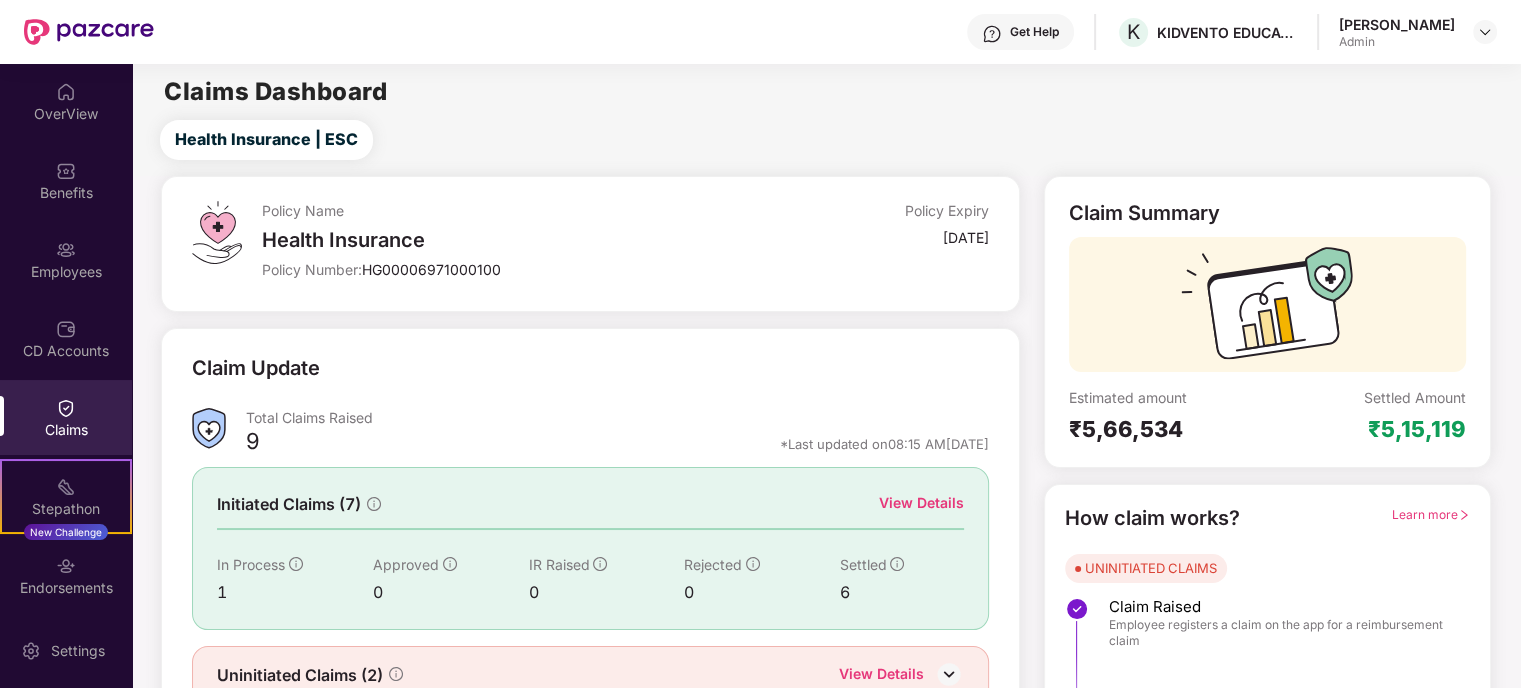 scroll, scrollTop: 94, scrollLeft: 0, axis: vertical 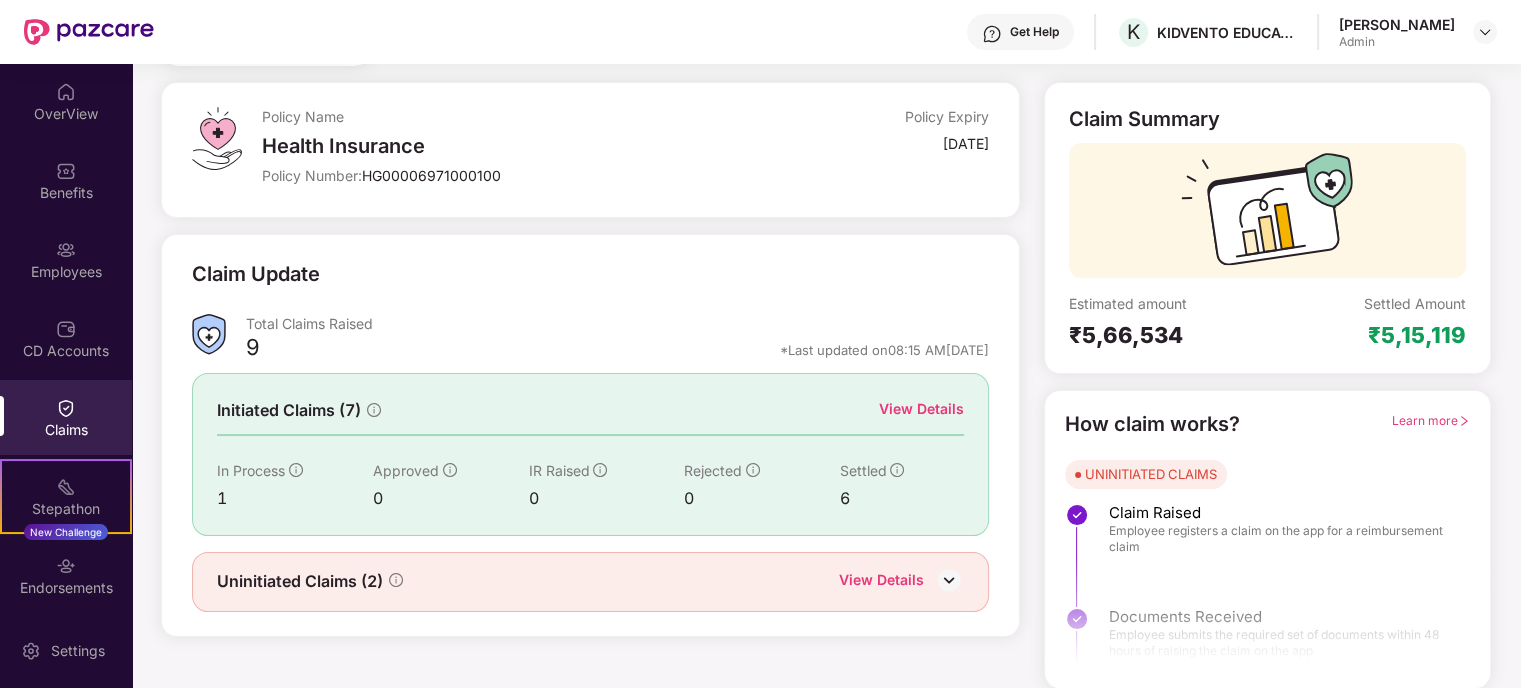 click at bounding box center (949, 580) 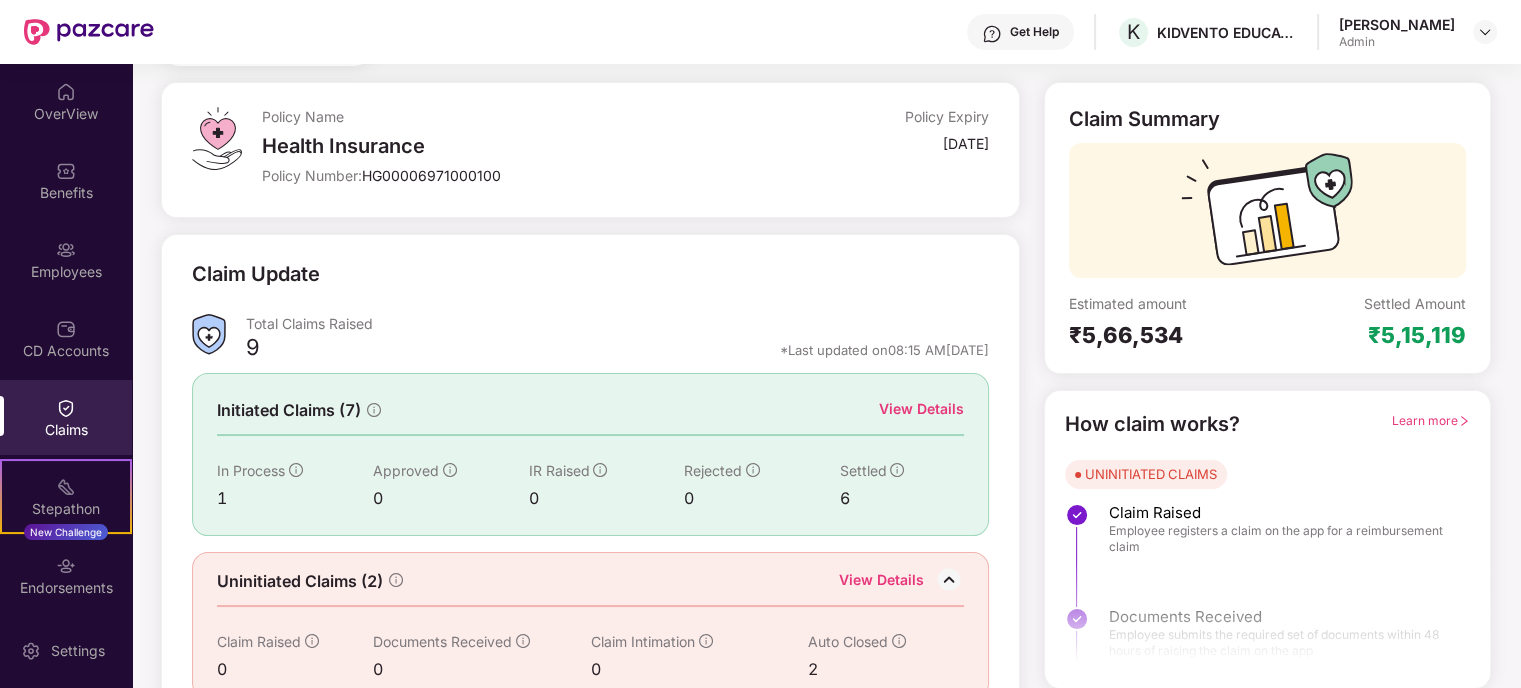 scroll, scrollTop: 127, scrollLeft: 0, axis: vertical 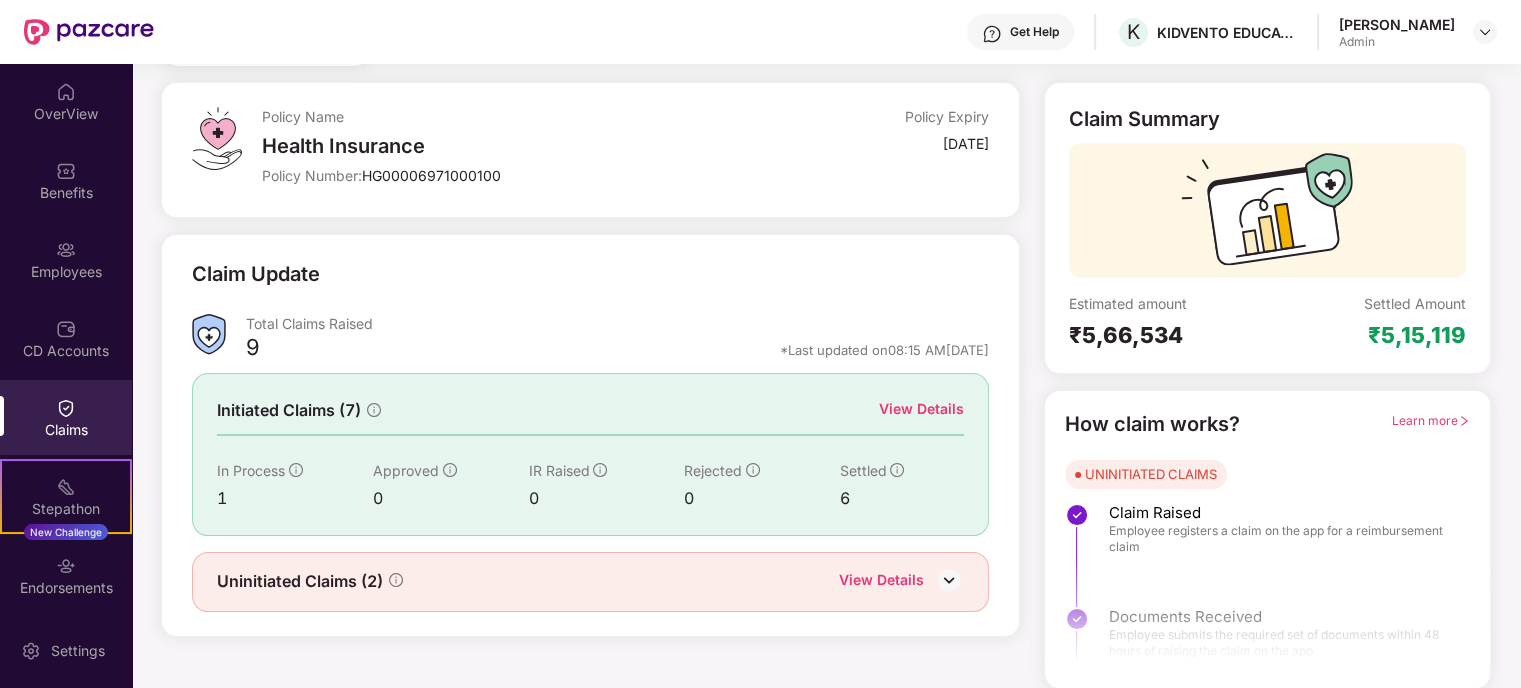 click on "View Details" at bounding box center [921, 409] 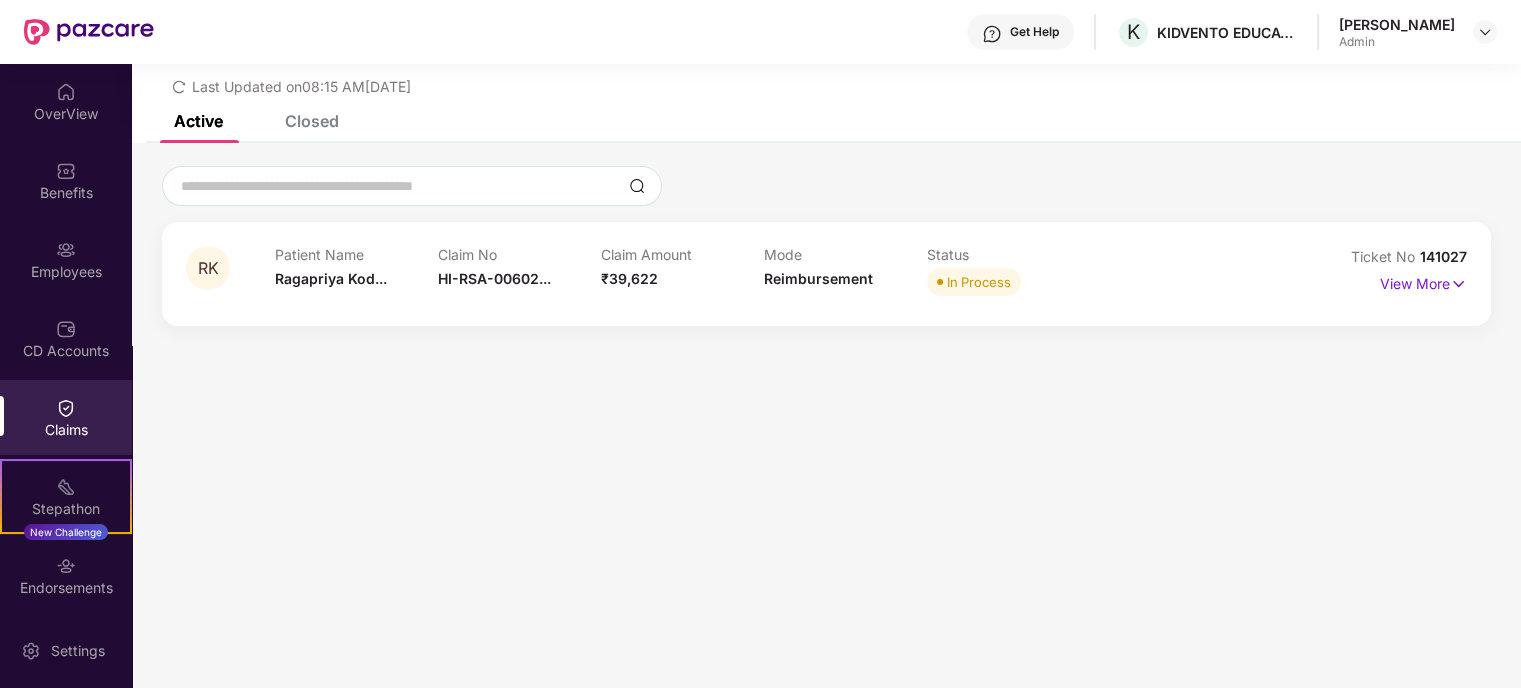 scroll, scrollTop: 64, scrollLeft: 0, axis: vertical 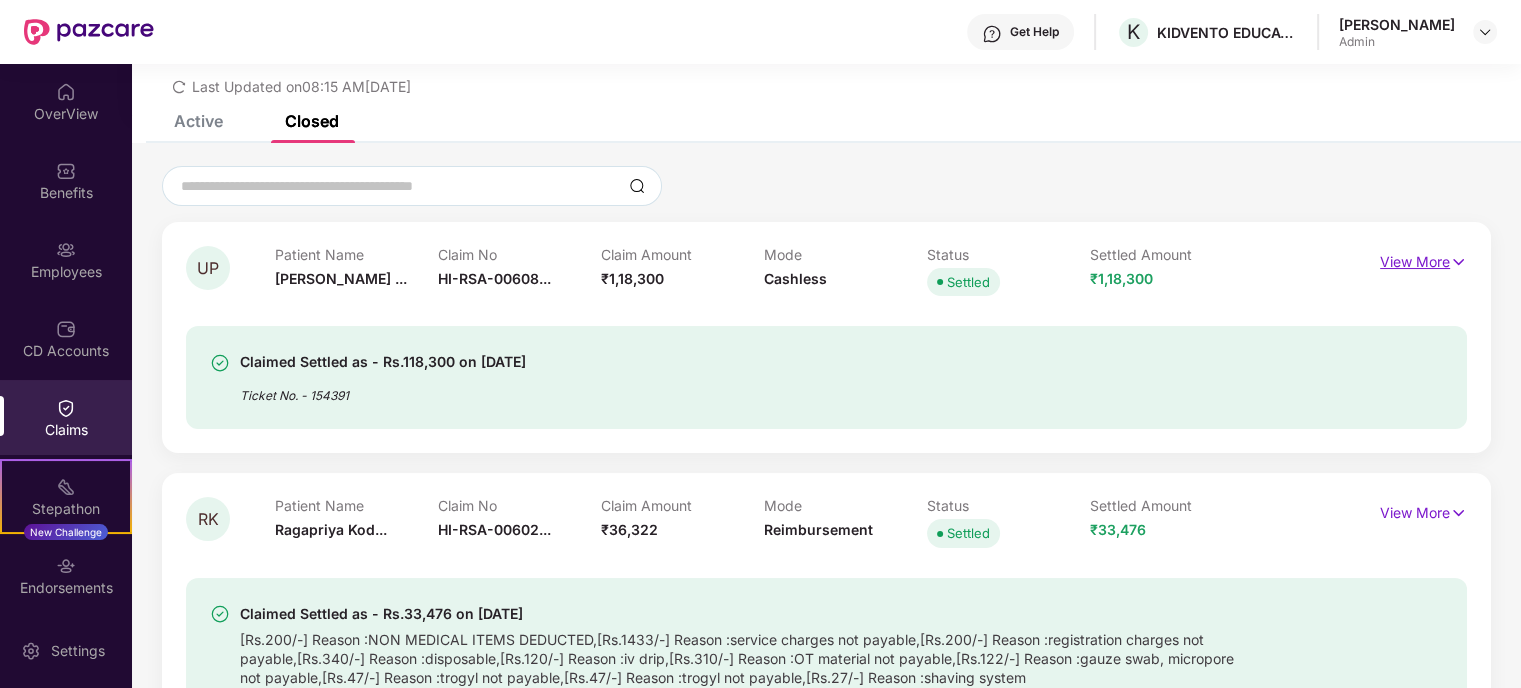 click on "View More" at bounding box center (1423, 259) 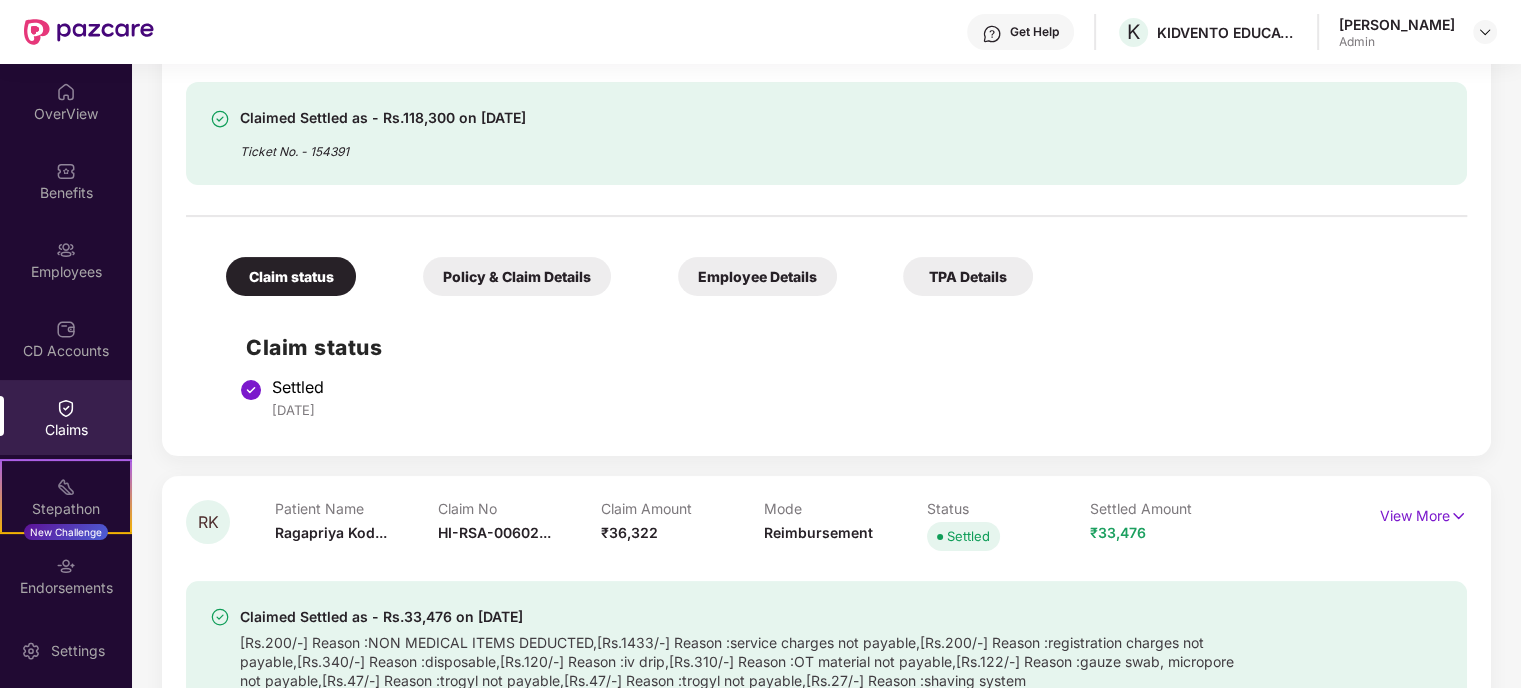 scroll, scrollTop: 164, scrollLeft: 0, axis: vertical 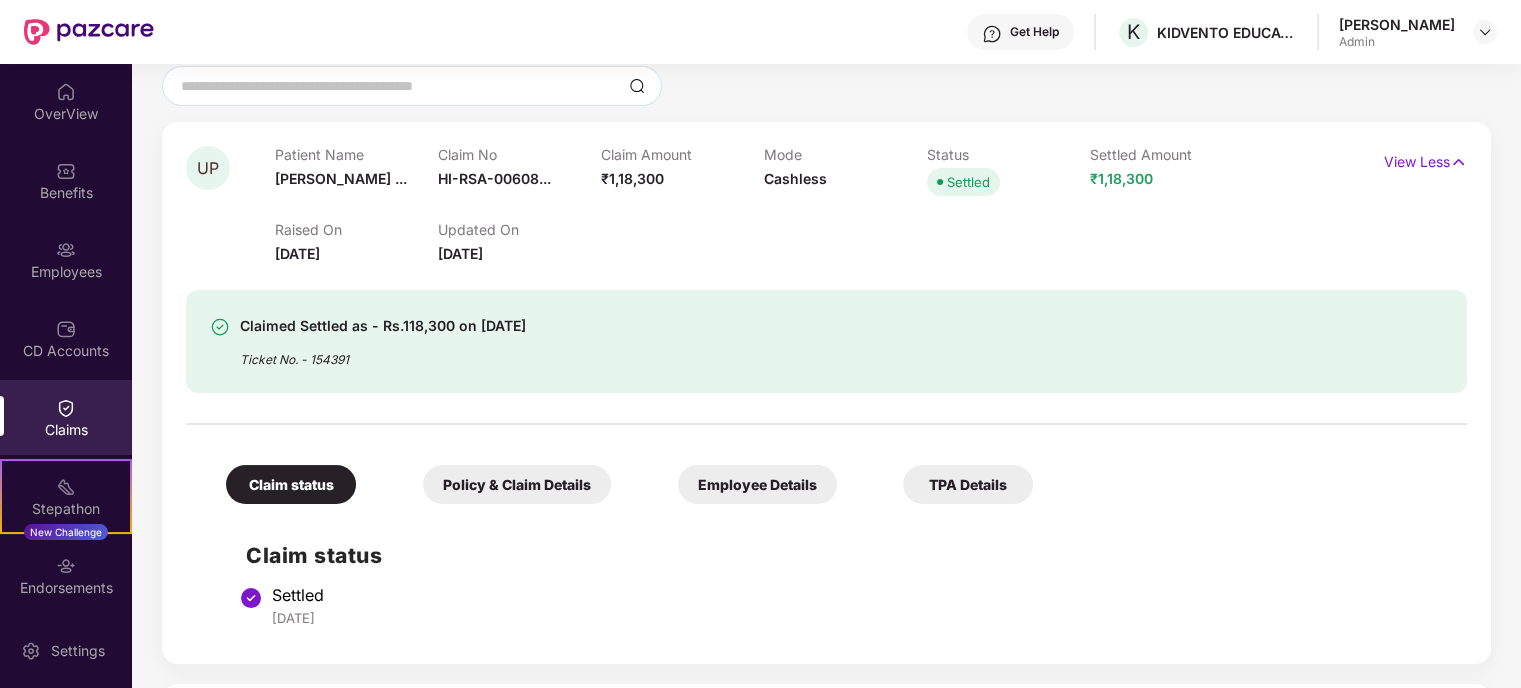 click on "Policy & Claim Details" at bounding box center [517, 484] 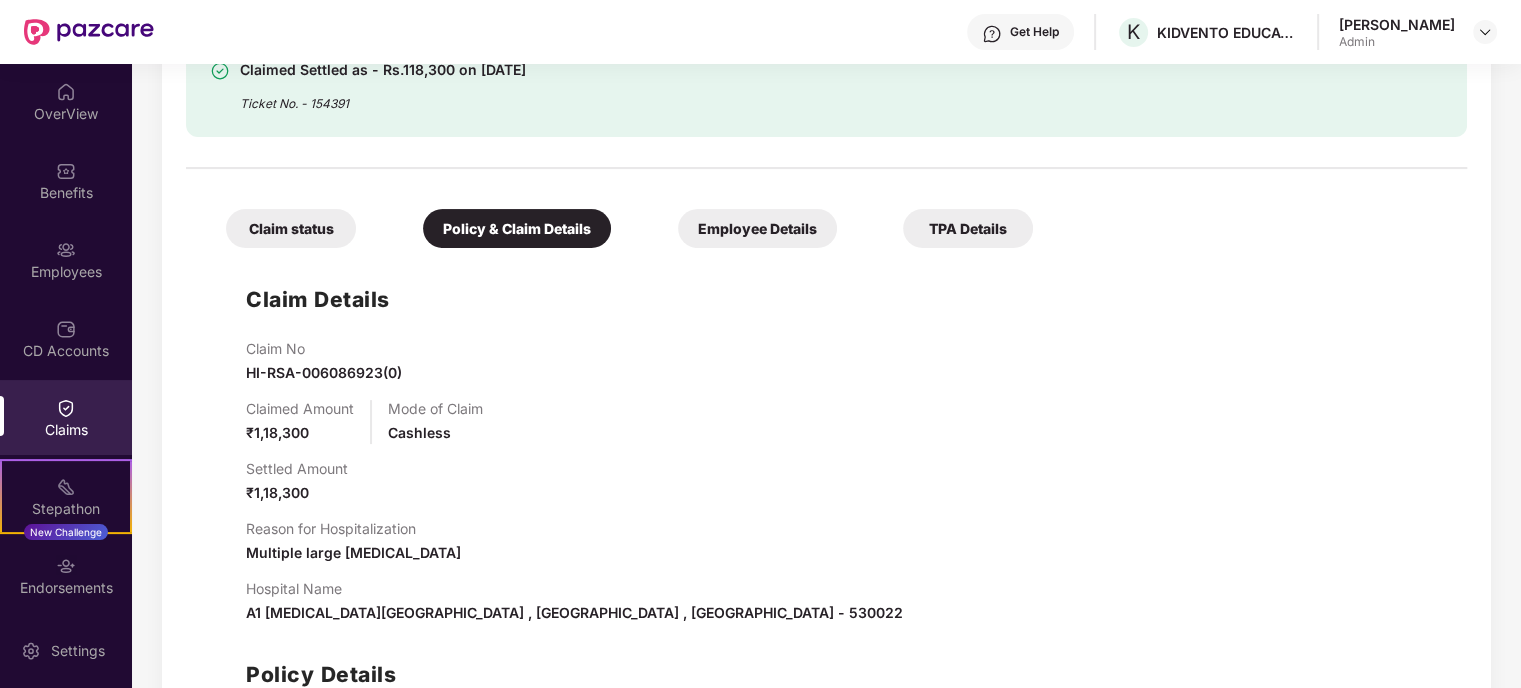 scroll, scrollTop: 464, scrollLeft: 0, axis: vertical 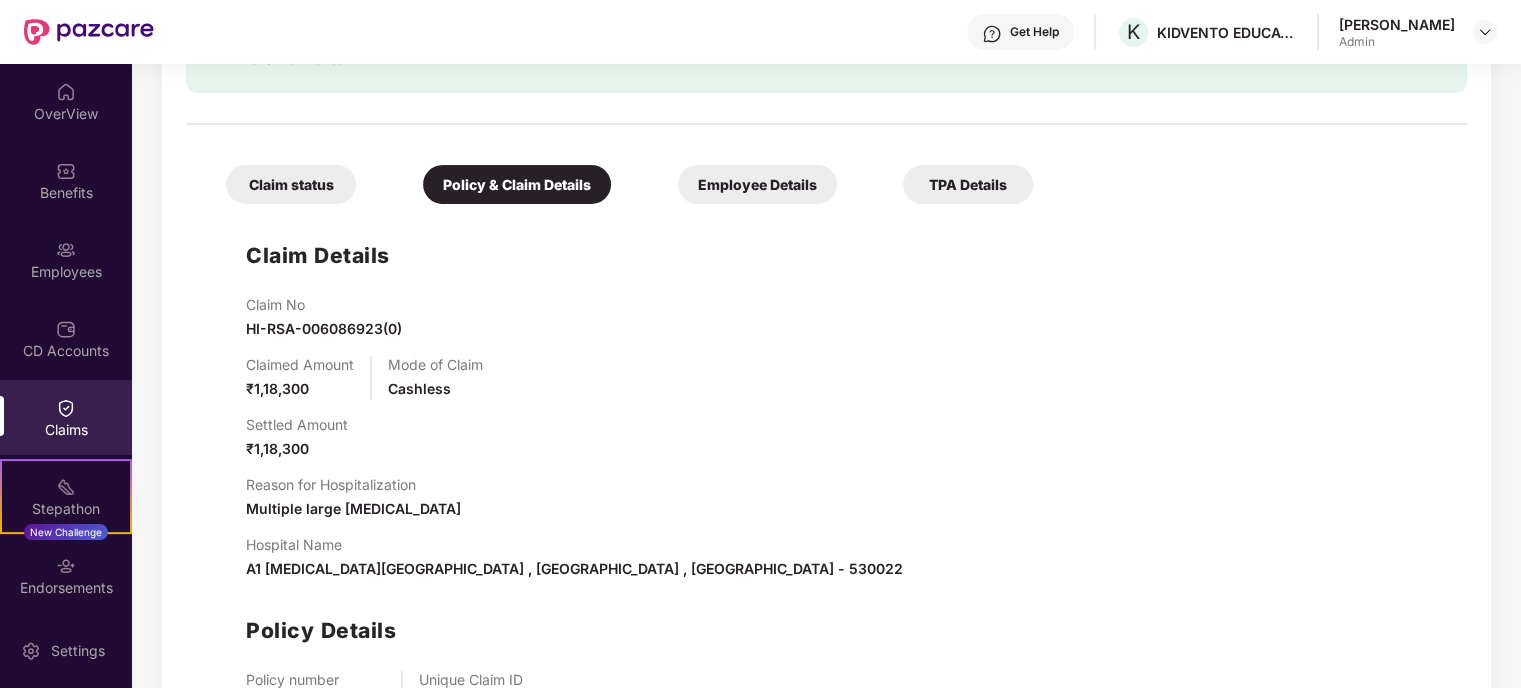 click on "Employee Details" at bounding box center (757, 184) 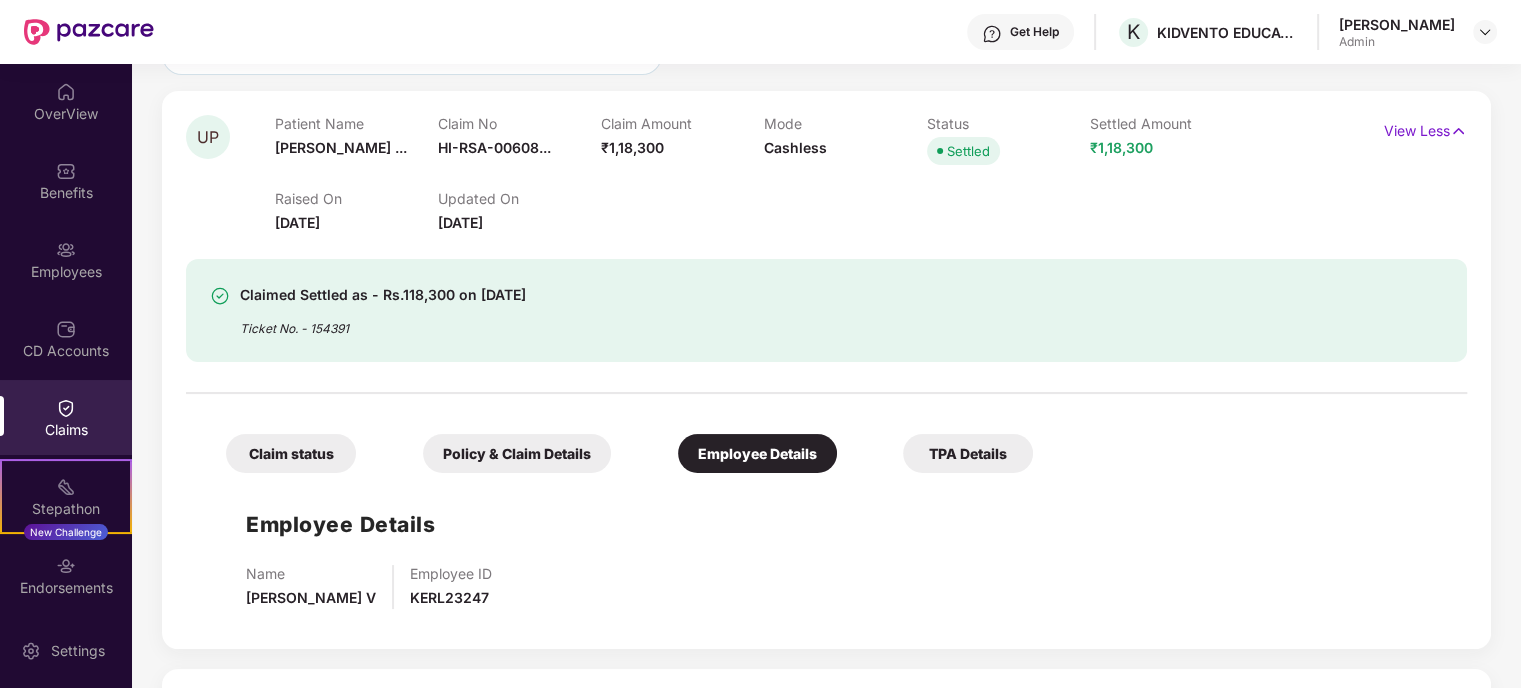 scroll, scrollTop: 164, scrollLeft: 0, axis: vertical 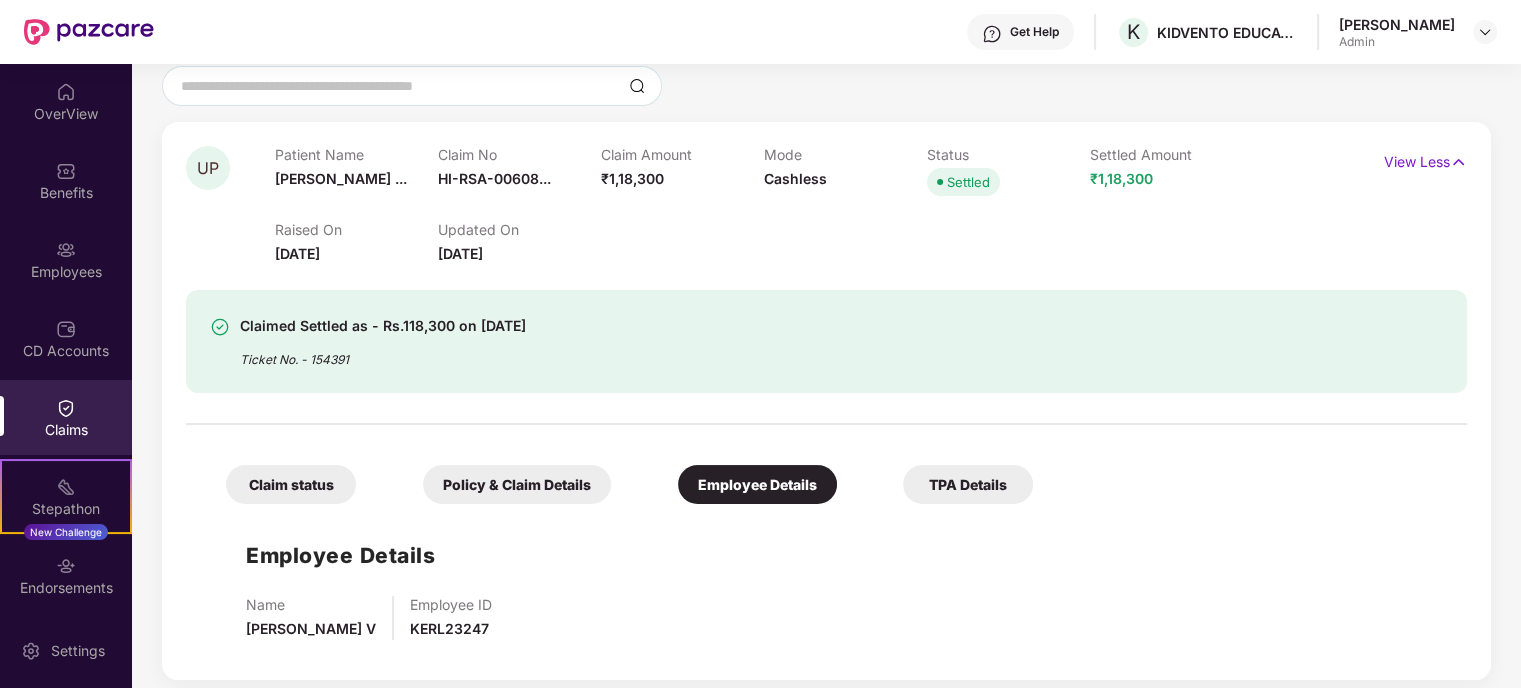 click on "Policy & Claim Details" at bounding box center [517, 484] 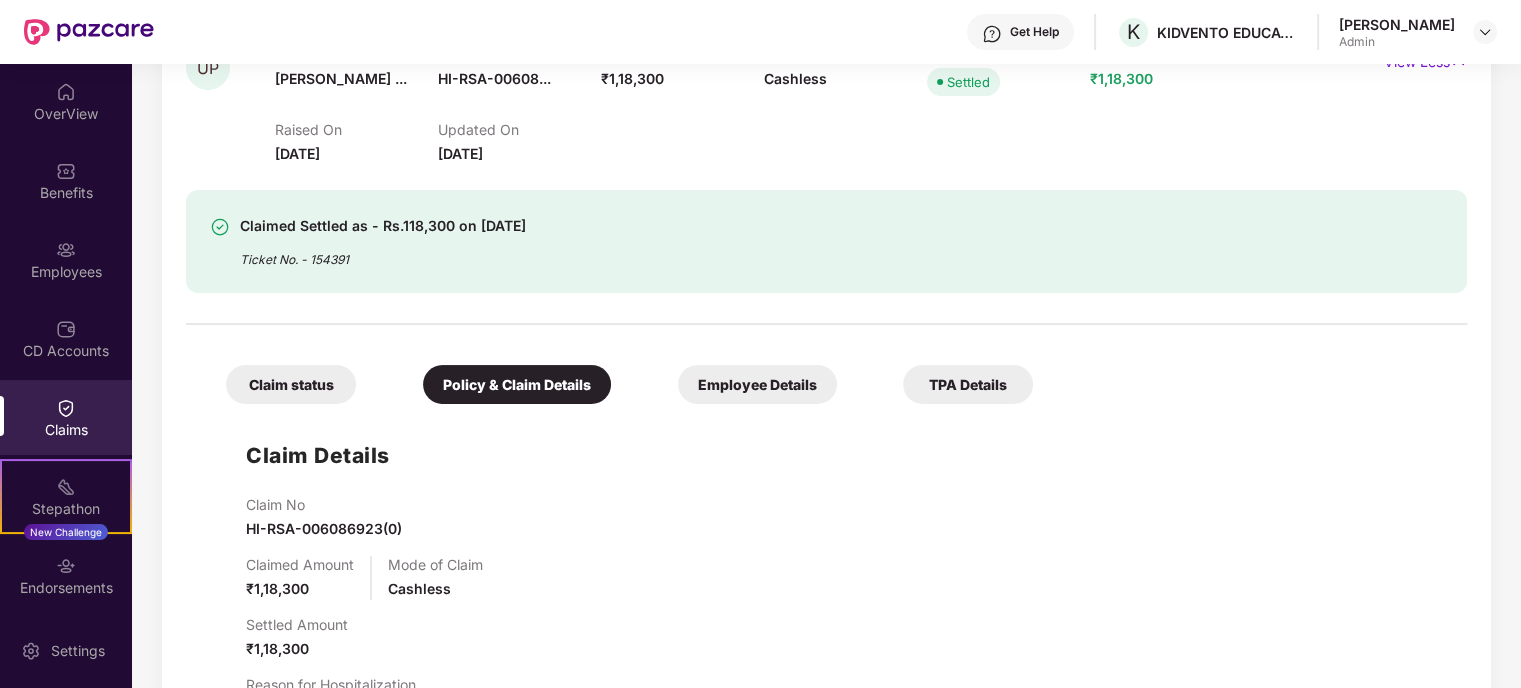 scroll, scrollTop: 164, scrollLeft: 0, axis: vertical 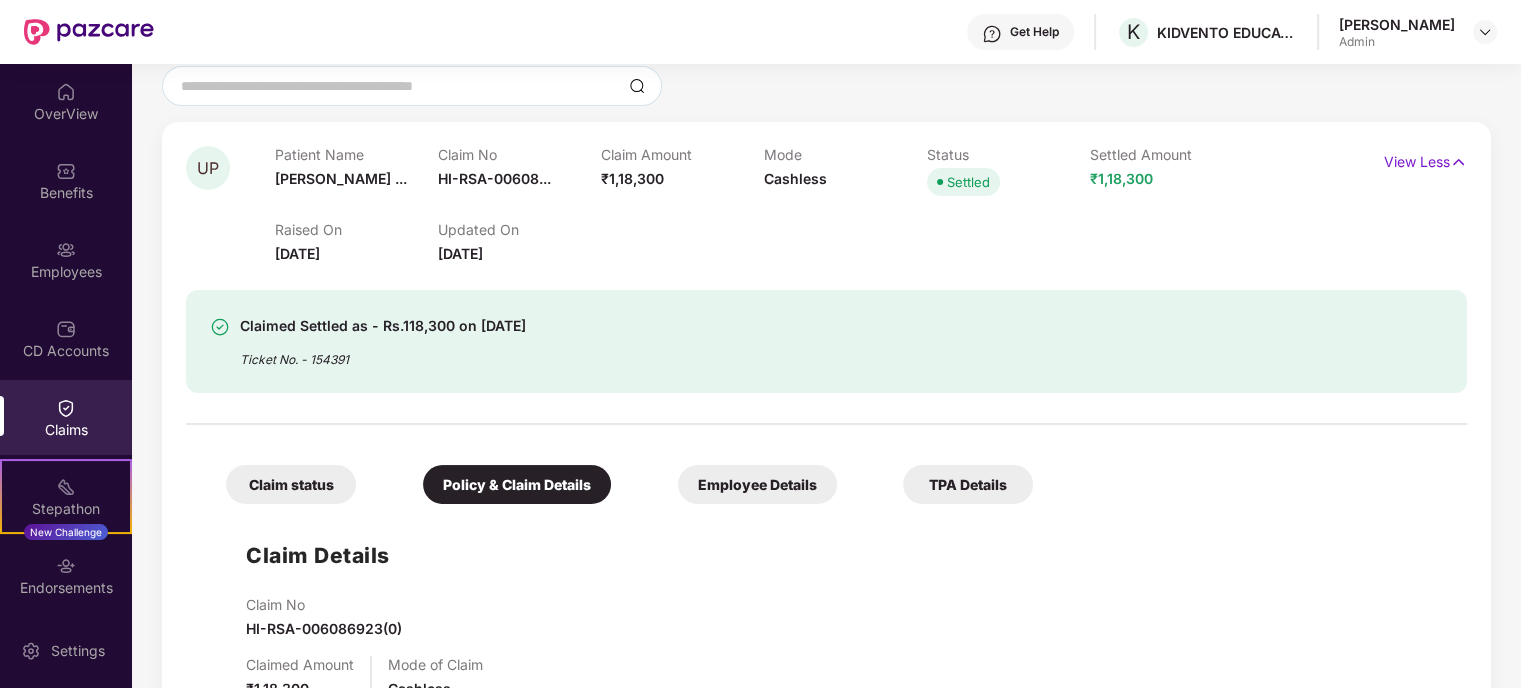 click on "TPA Details" at bounding box center (968, 484) 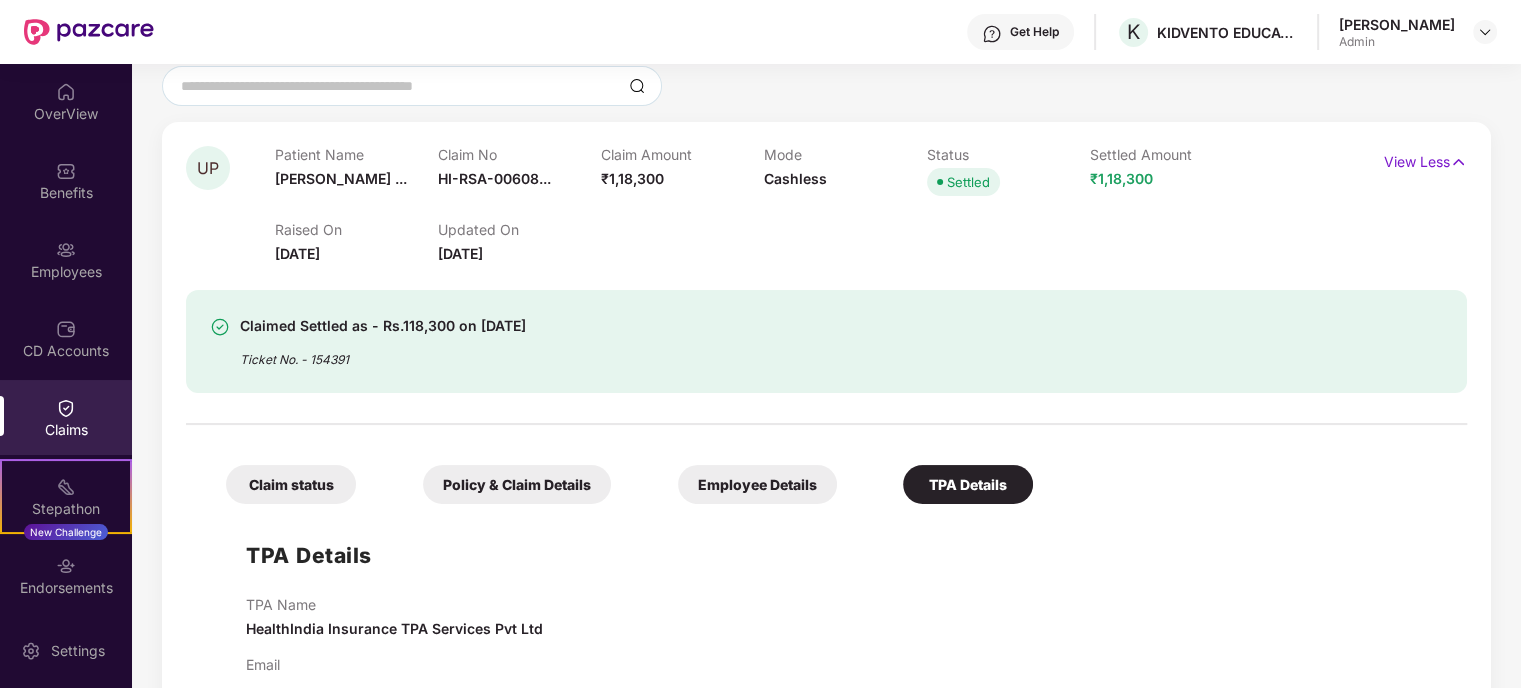 click on "Employee Details" at bounding box center (757, 484) 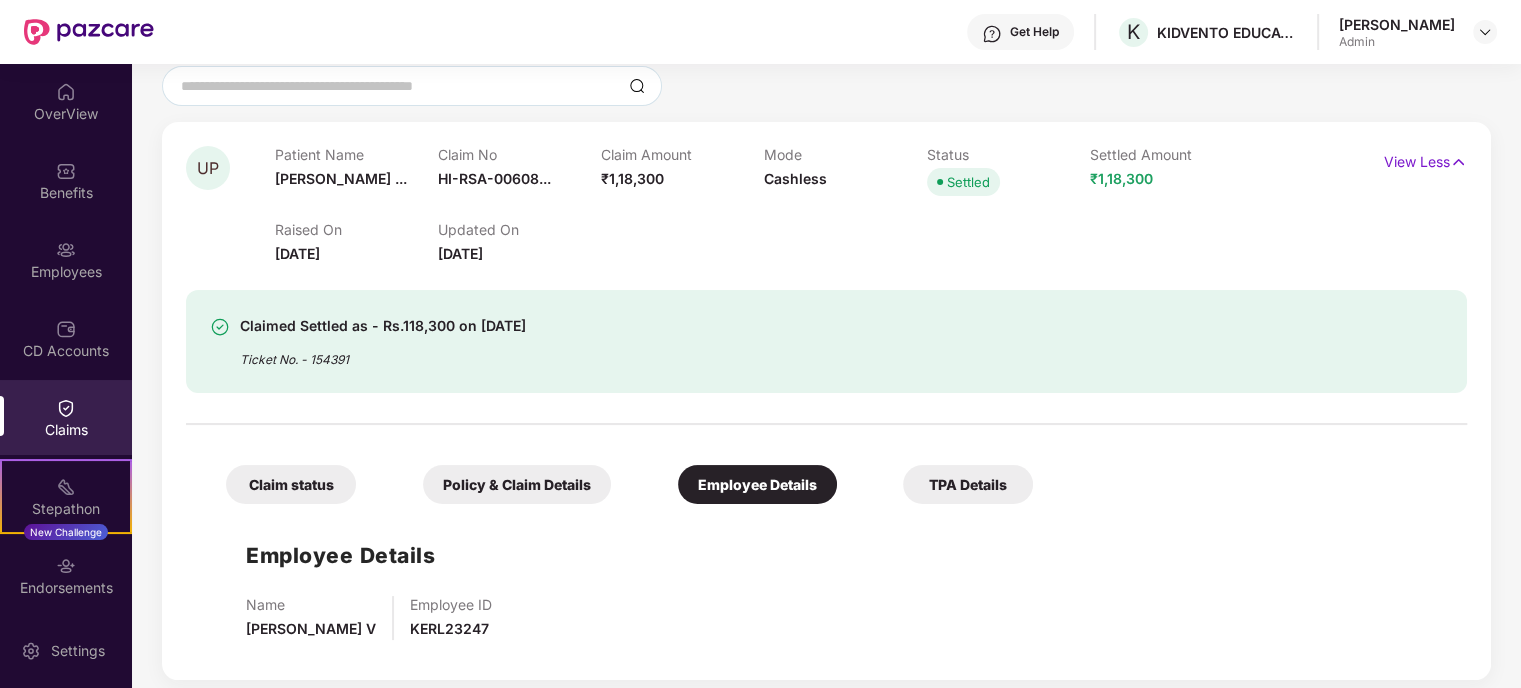 click on "Policy & Claim Details" at bounding box center [517, 484] 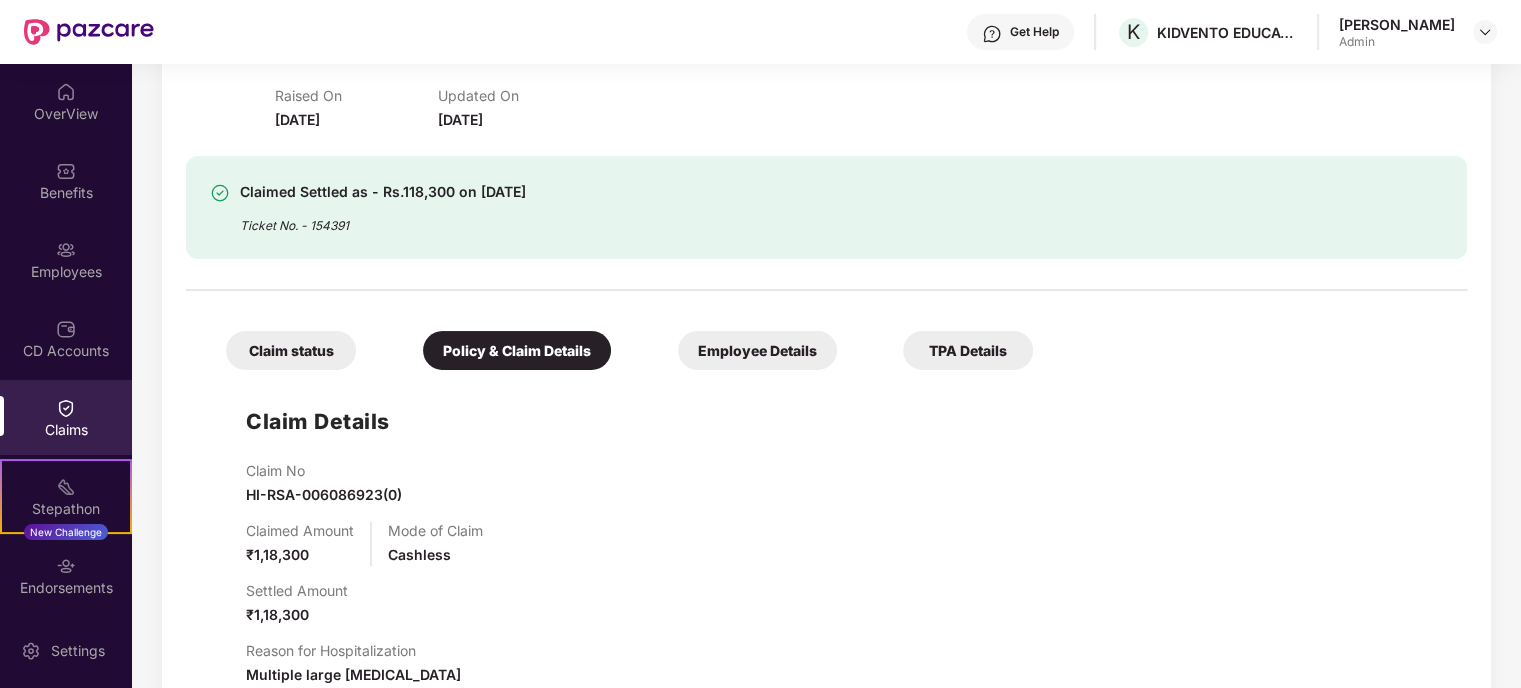 scroll, scrollTop: 264, scrollLeft: 0, axis: vertical 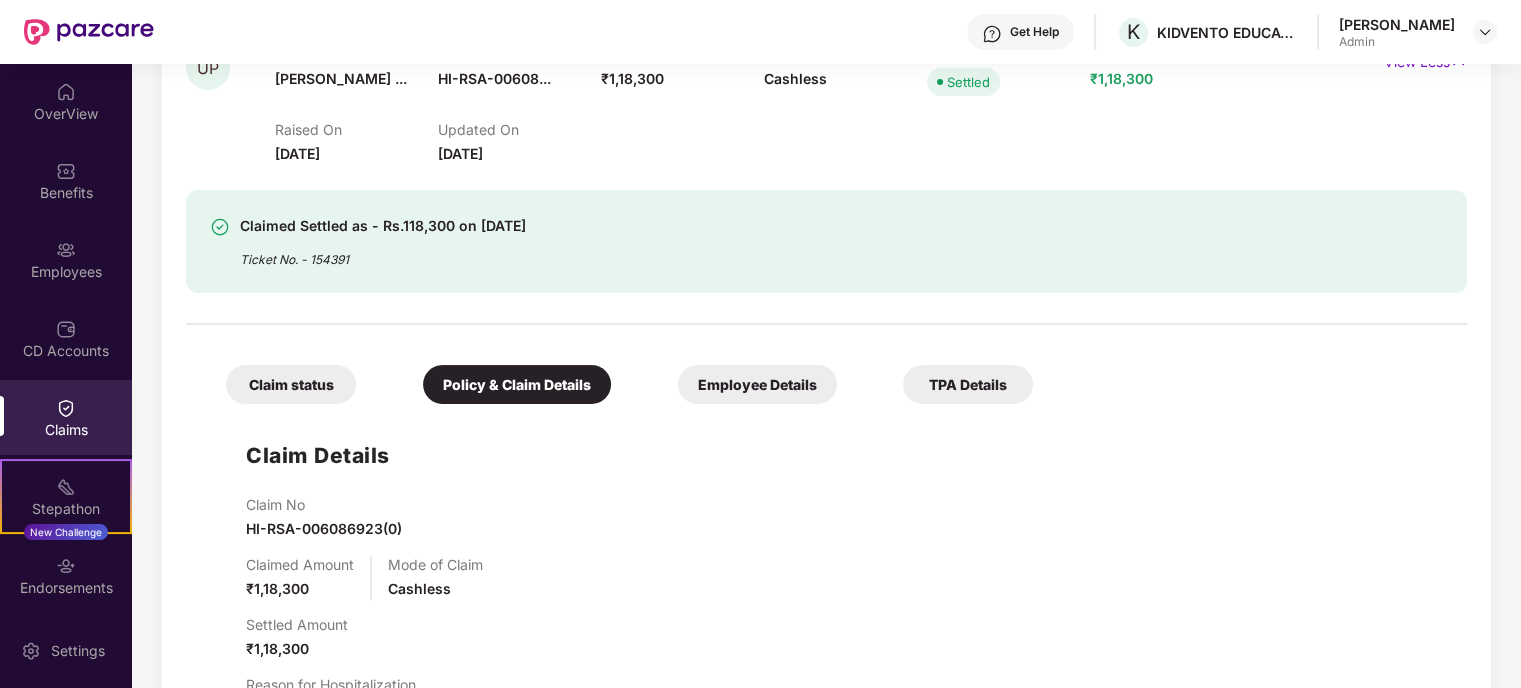 click on "Claim status" at bounding box center [291, 384] 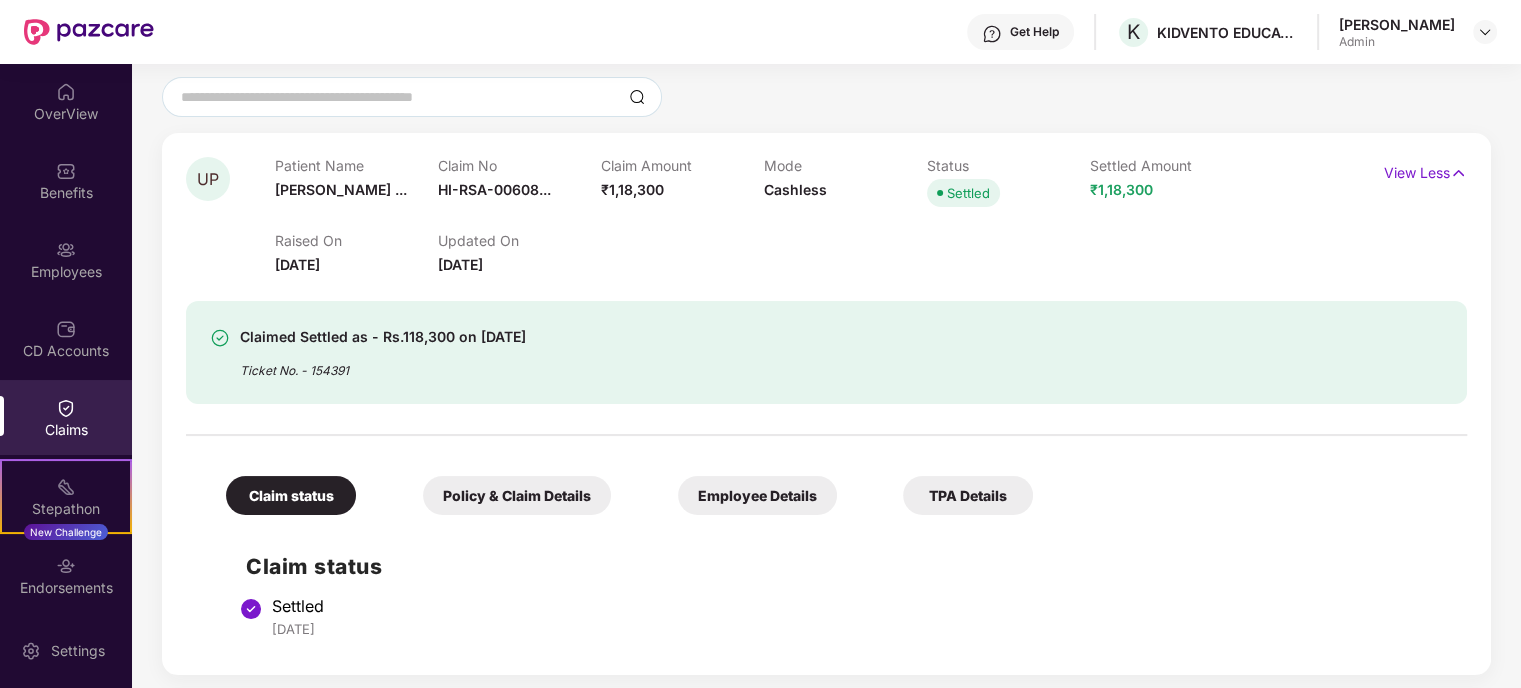 scroll, scrollTop: 0, scrollLeft: 0, axis: both 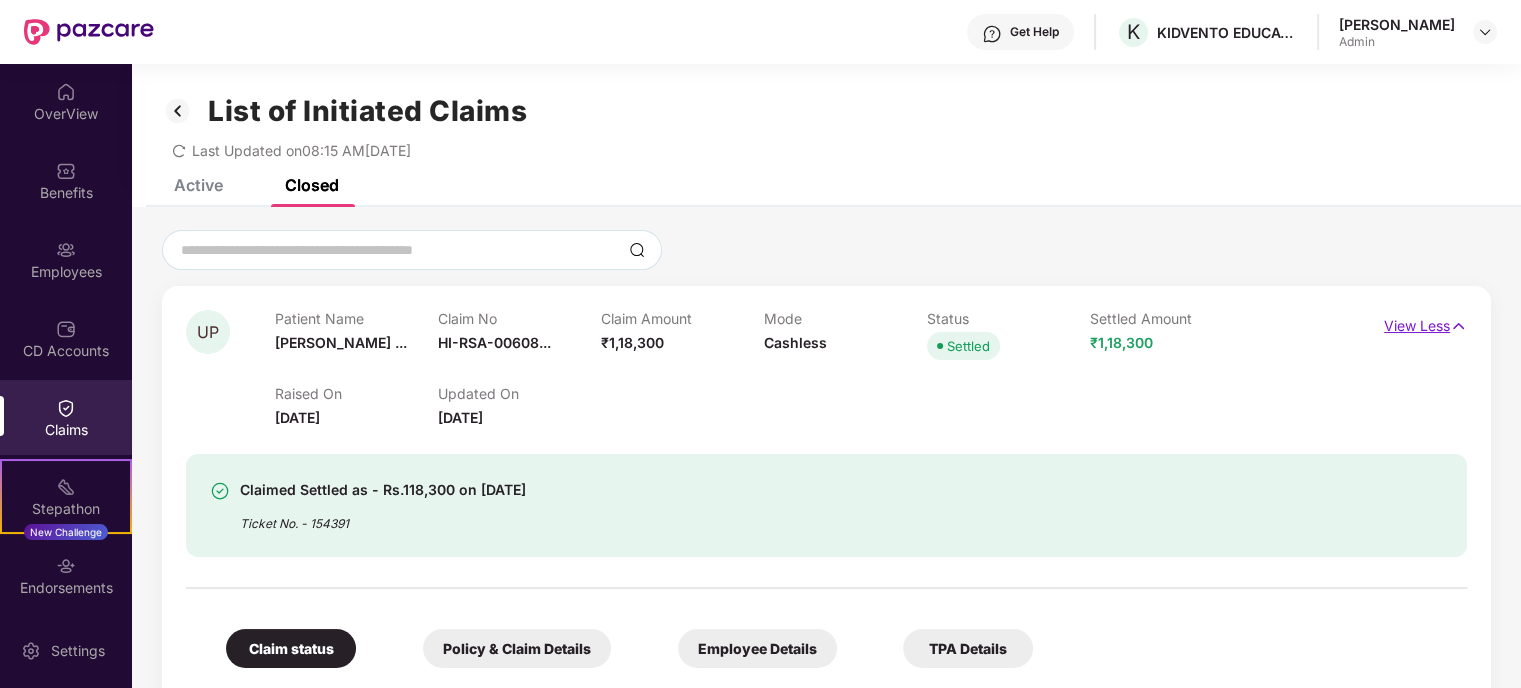 click on "View Less" at bounding box center [1425, 323] 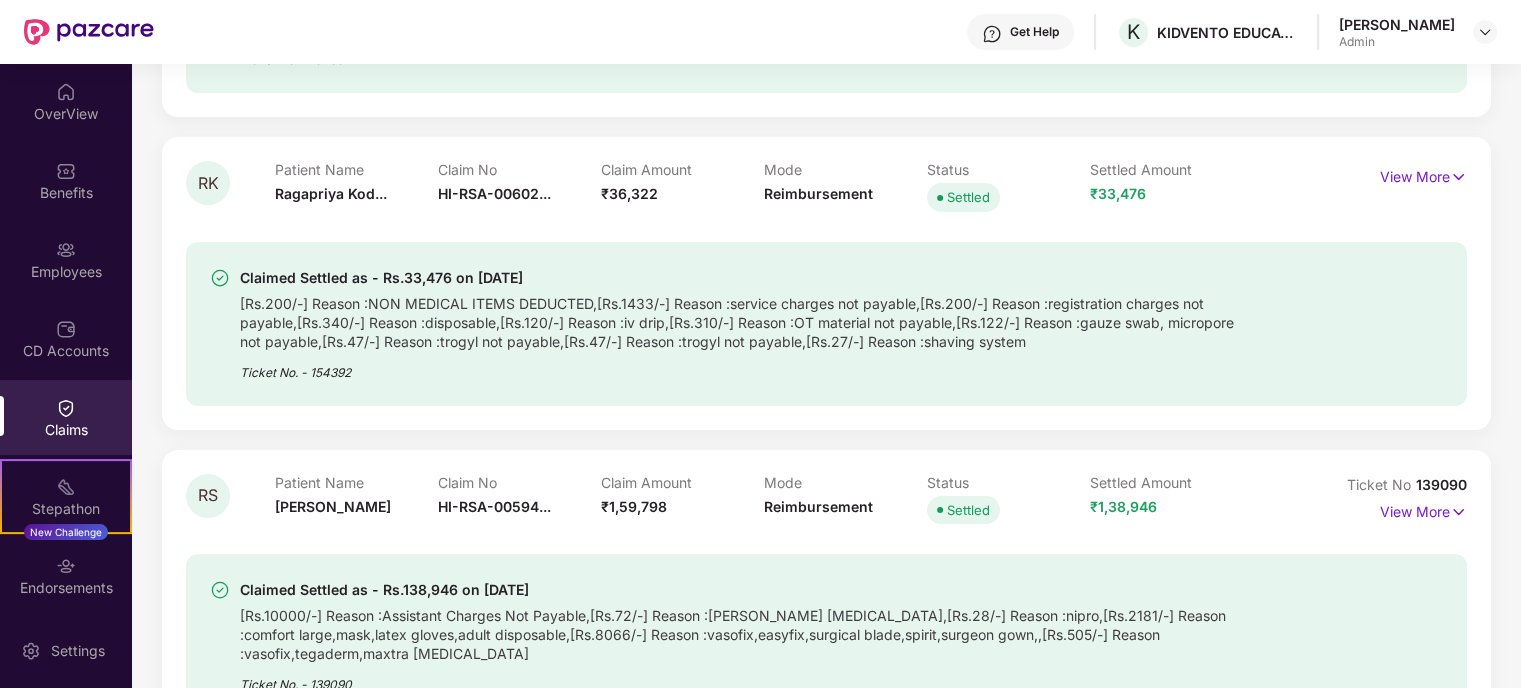 scroll, scrollTop: 300, scrollLeft: 0, axis: vertical 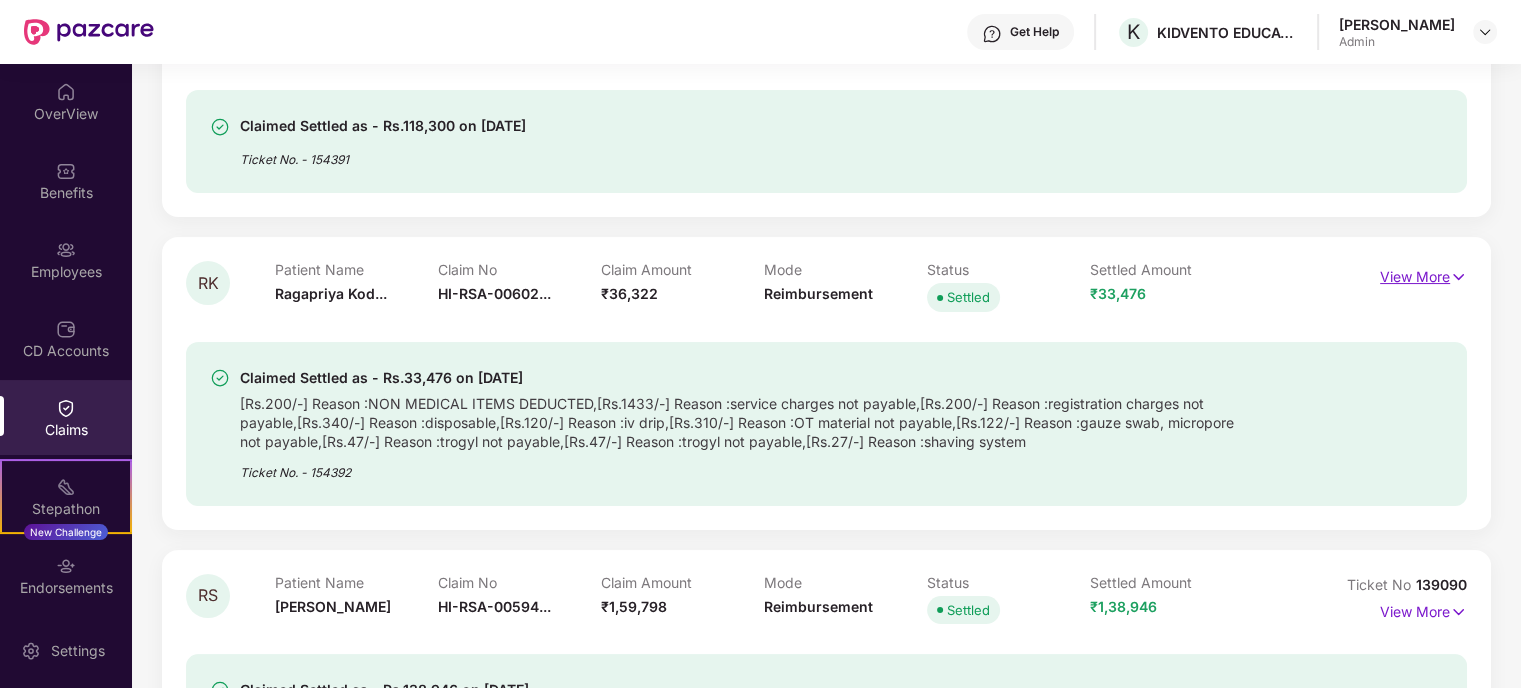 click on "View More" at bounding box center (1423, 274) 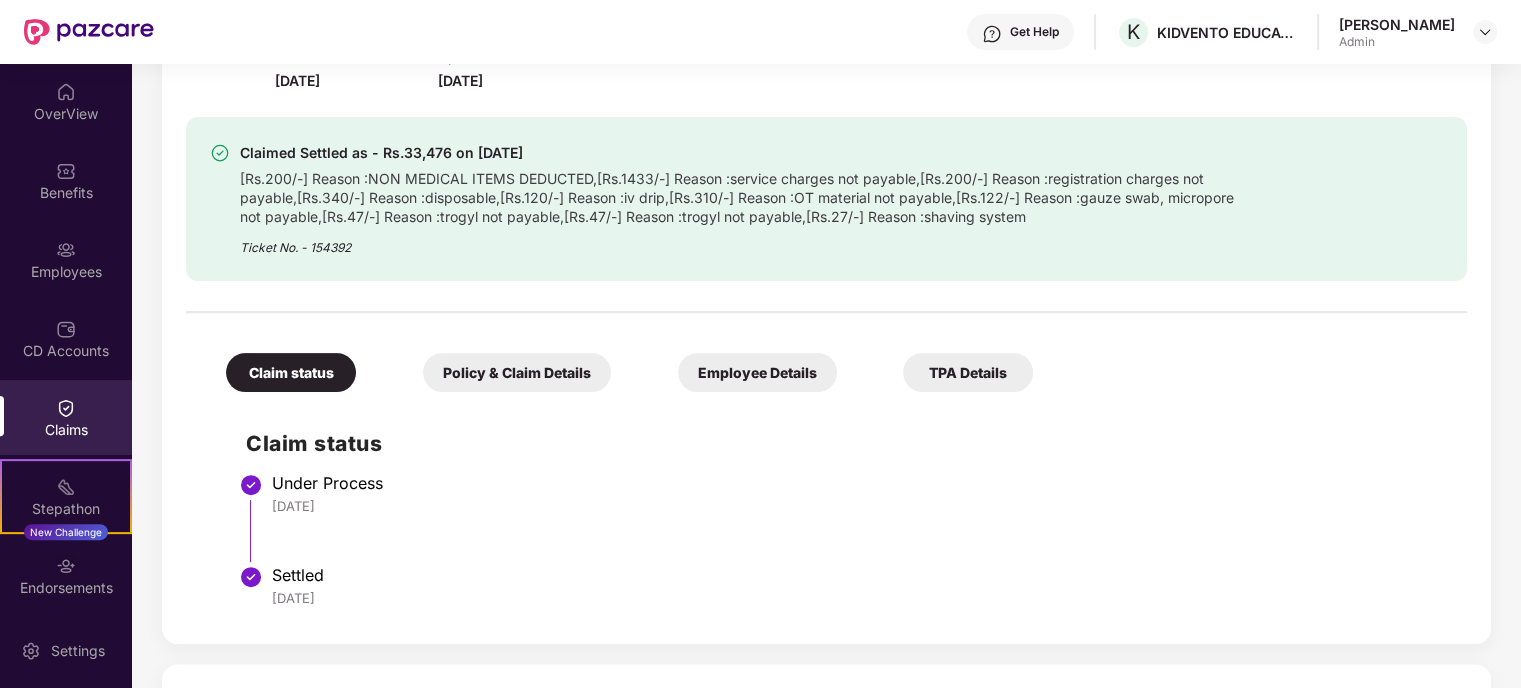 scroll, scrollTop: 600, scrollLeft: 0, axis: vertical 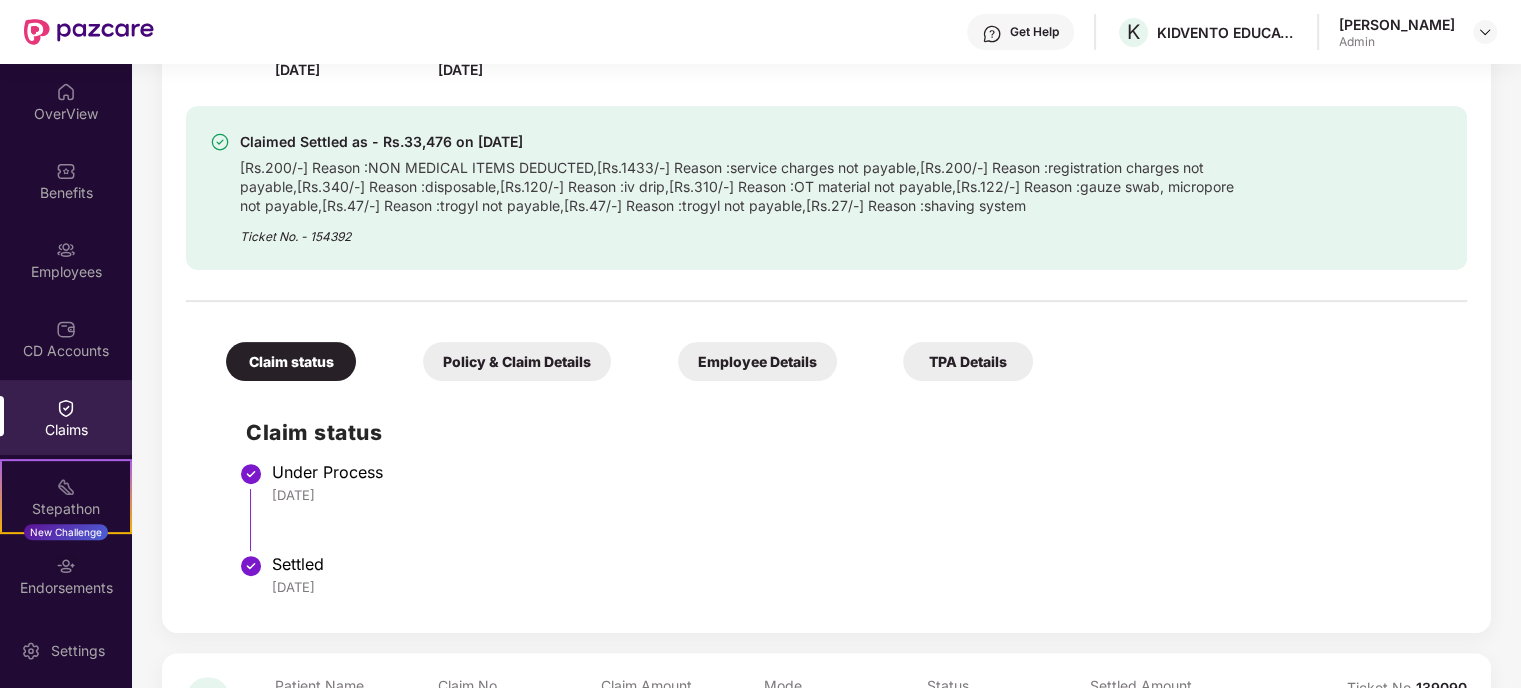 click on "Policy & Claim Details" at bounding box center (517, 361) 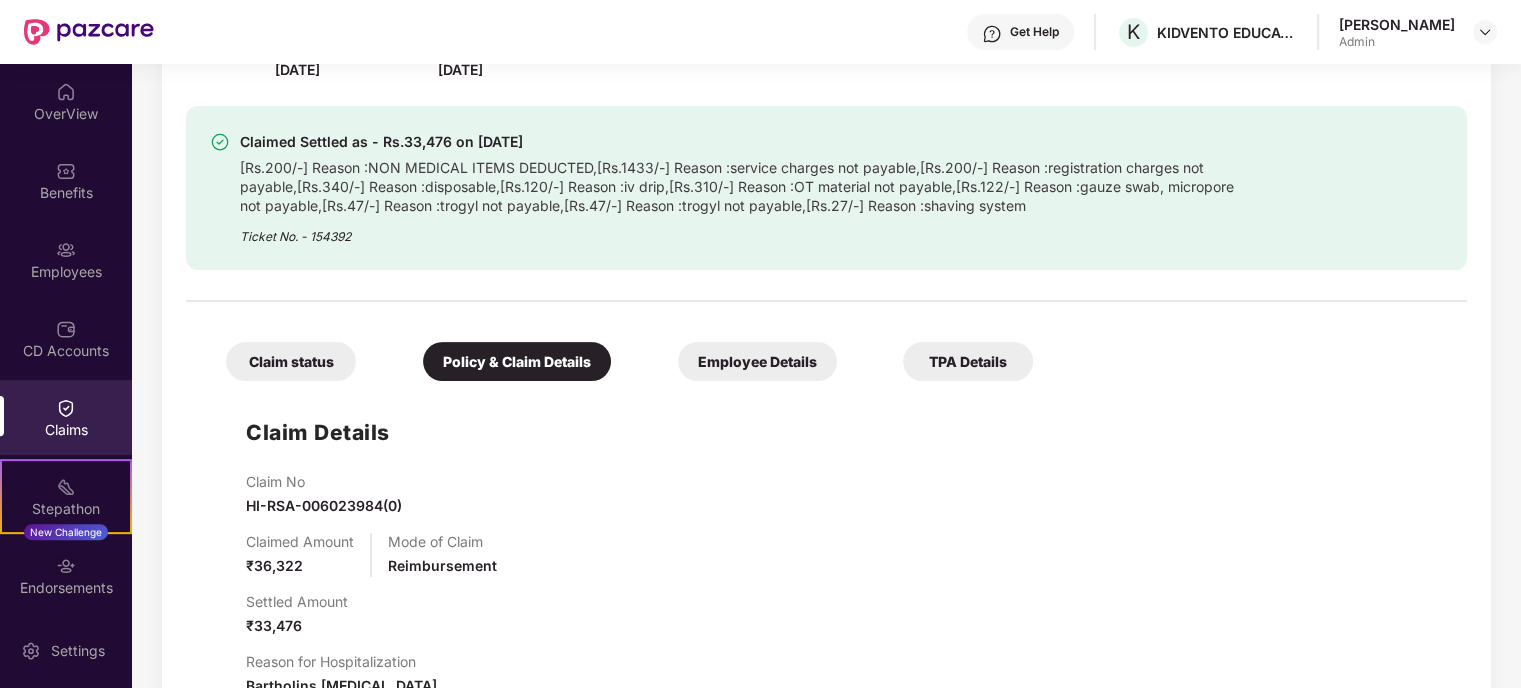 scroll, scrollTop: 800, scrollLeft: 0, axis: vertical 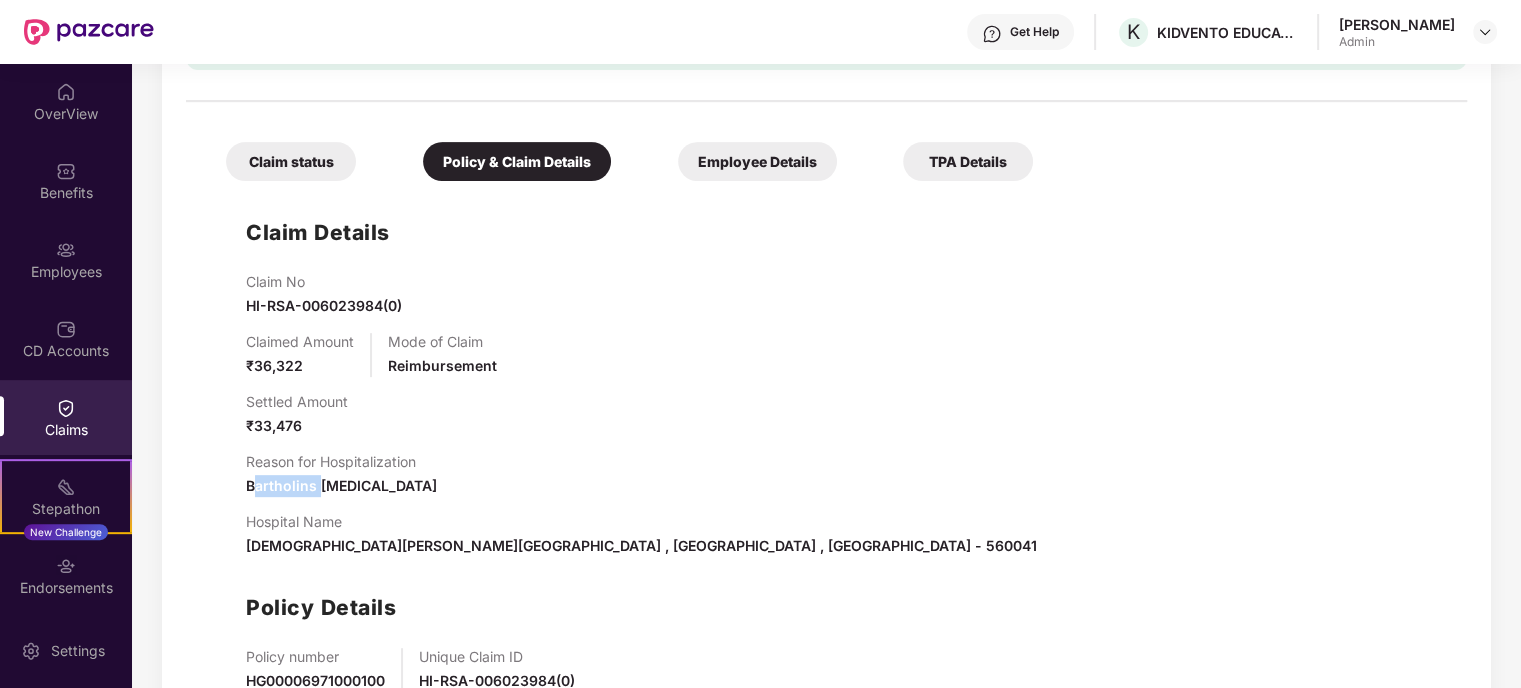 drag, startPoint x: 251, startPoint y: 485, endPoint x: 316, endPoint y: 485, distance: 65 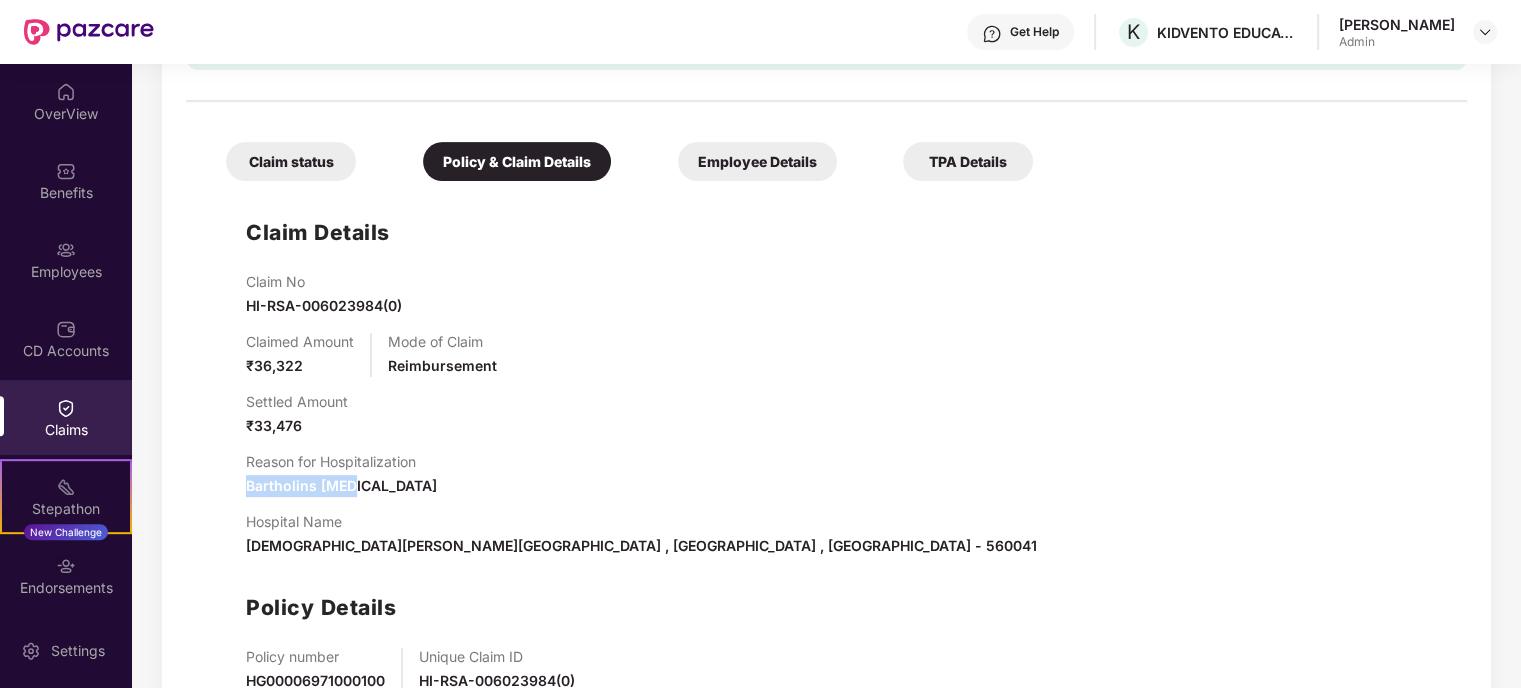 drag, startPoint x: 352, startPoint y: 489, endPoint x: 246, endPoint y: 492, distance: 106.04244 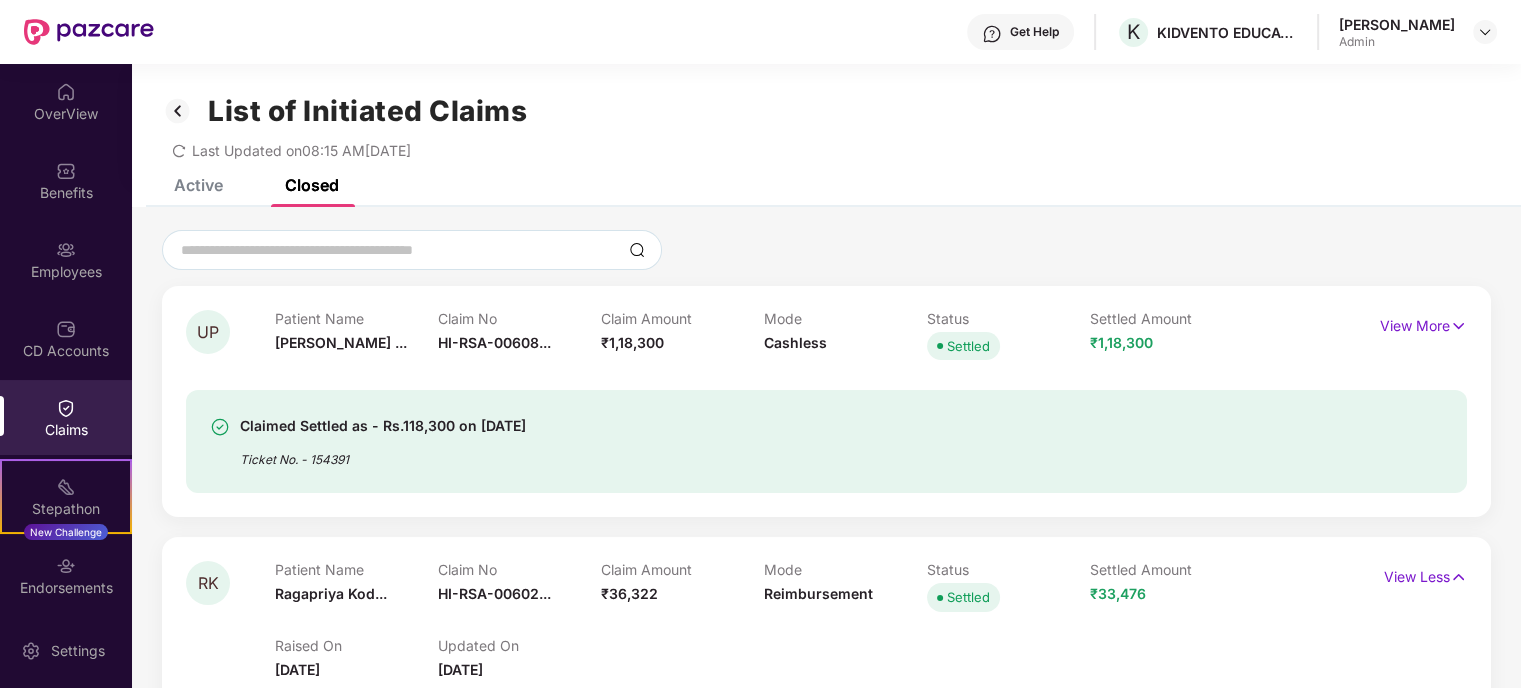scroll, scrollTop: 300, scrollLeft: 0, axis: vertical 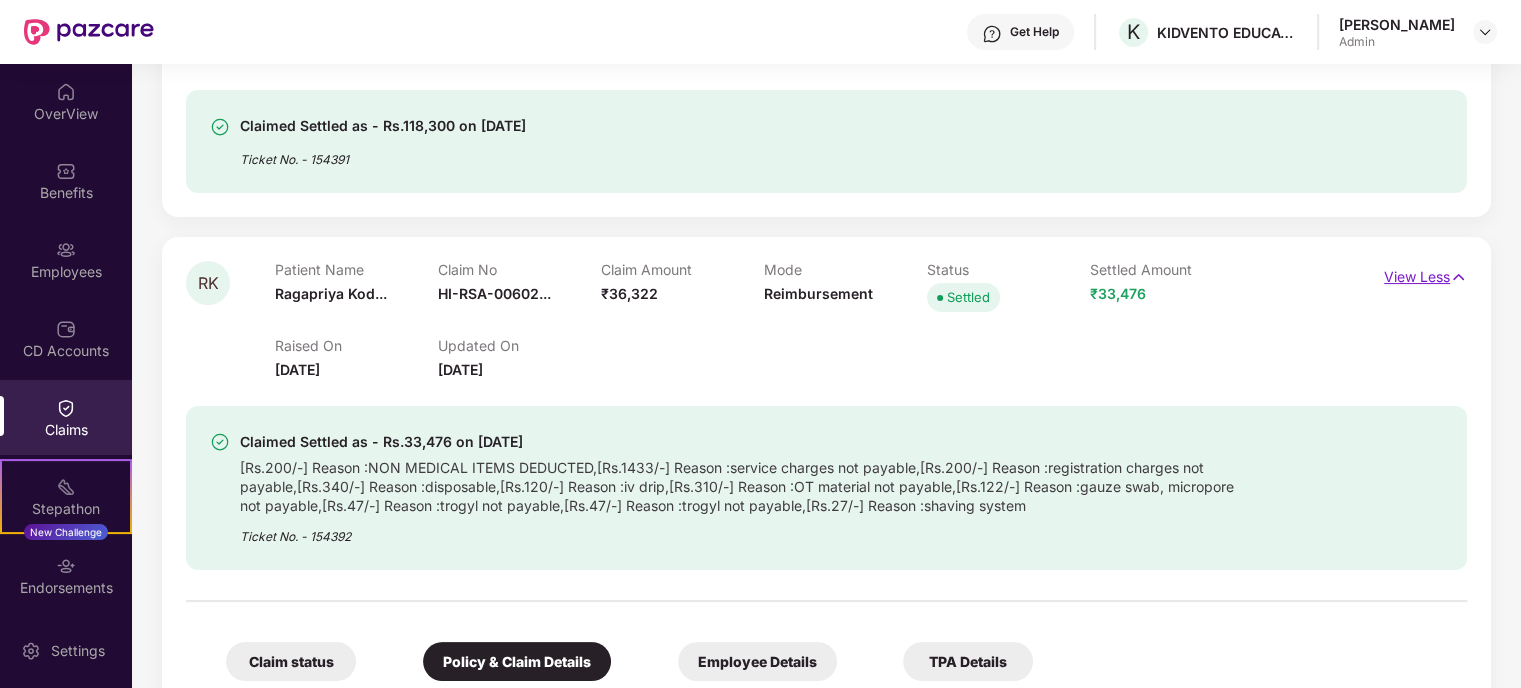 click on "View Less" at bounding box center [1425, 274] 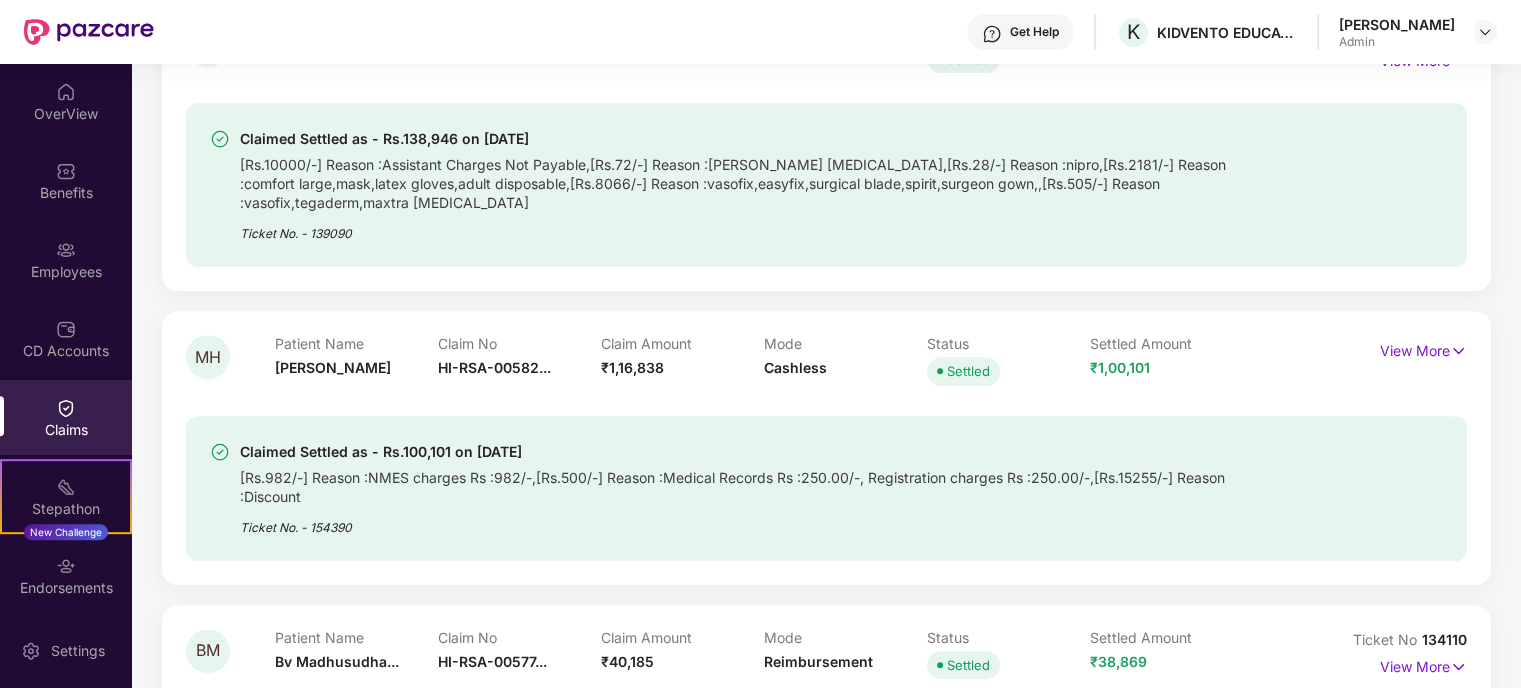 scroll, scrollTop: 900, scrollLeft: 0, axis: vertical 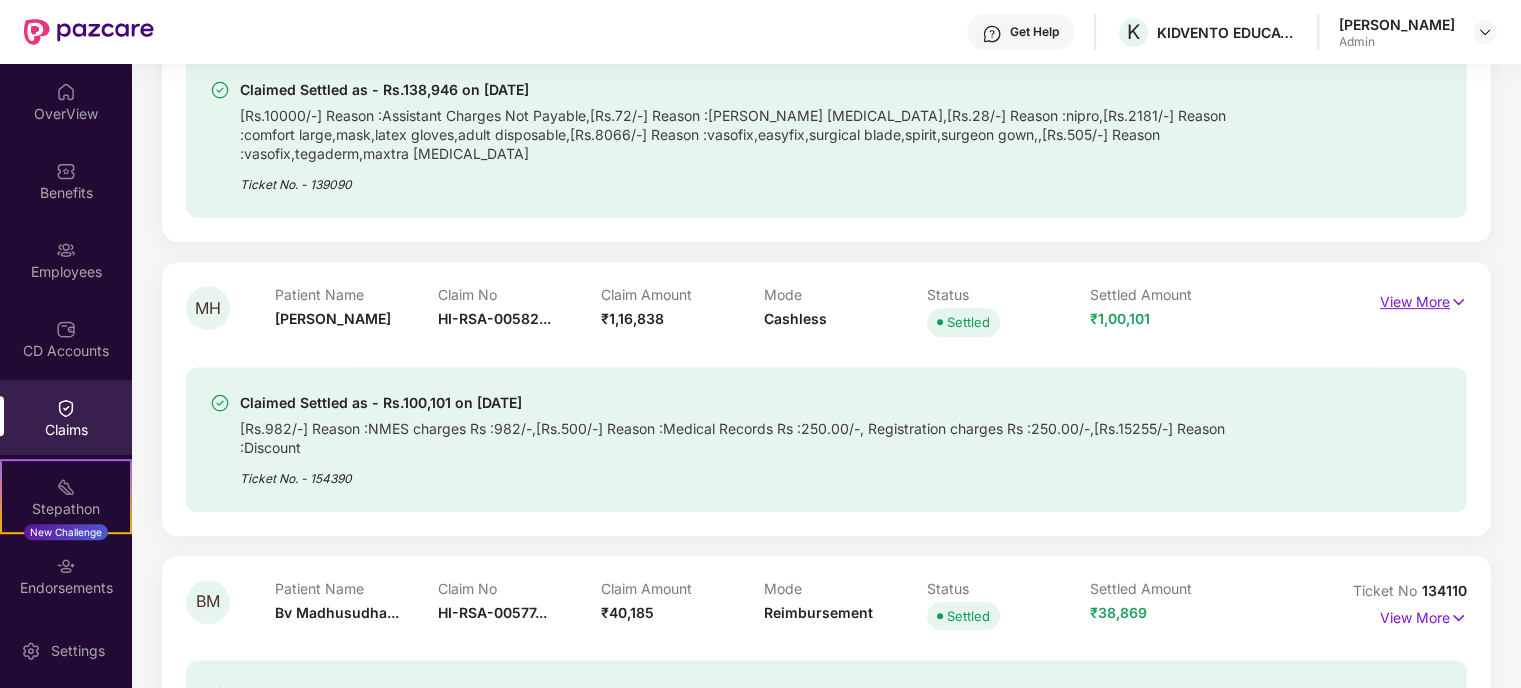 click on "View More" at bounding box center [1423, 299] 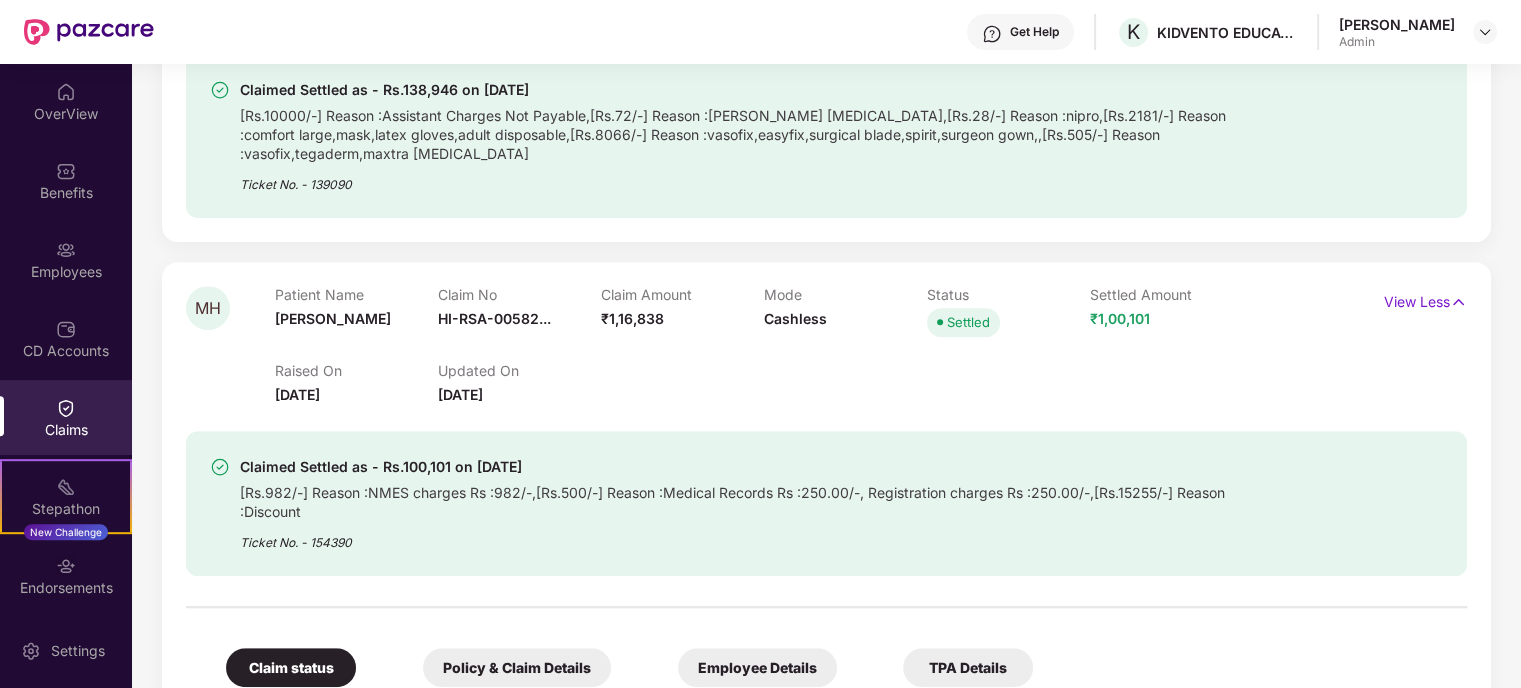 scroll, scrollTop: 1300, scrollLeft: 0, axis: vertical 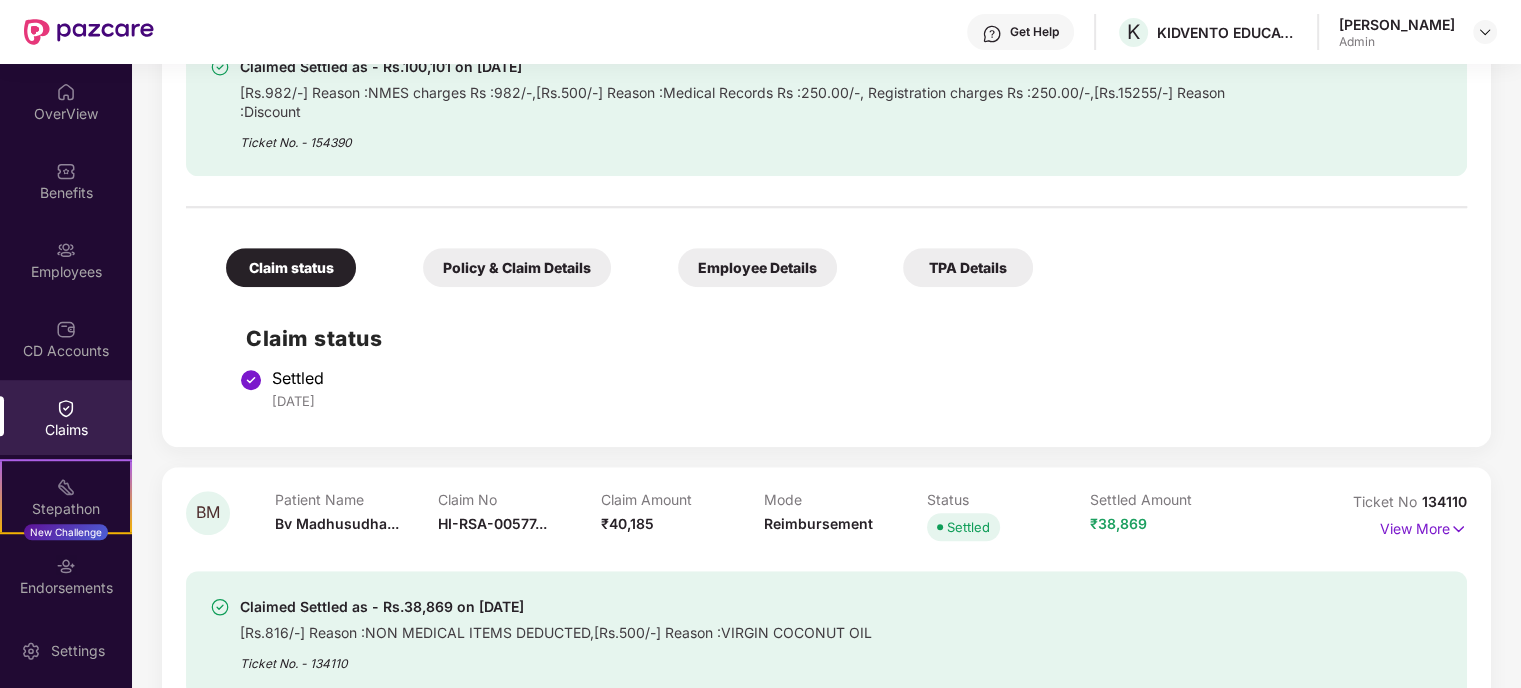 click on "Employee Details" at bounding box center (757, 267) 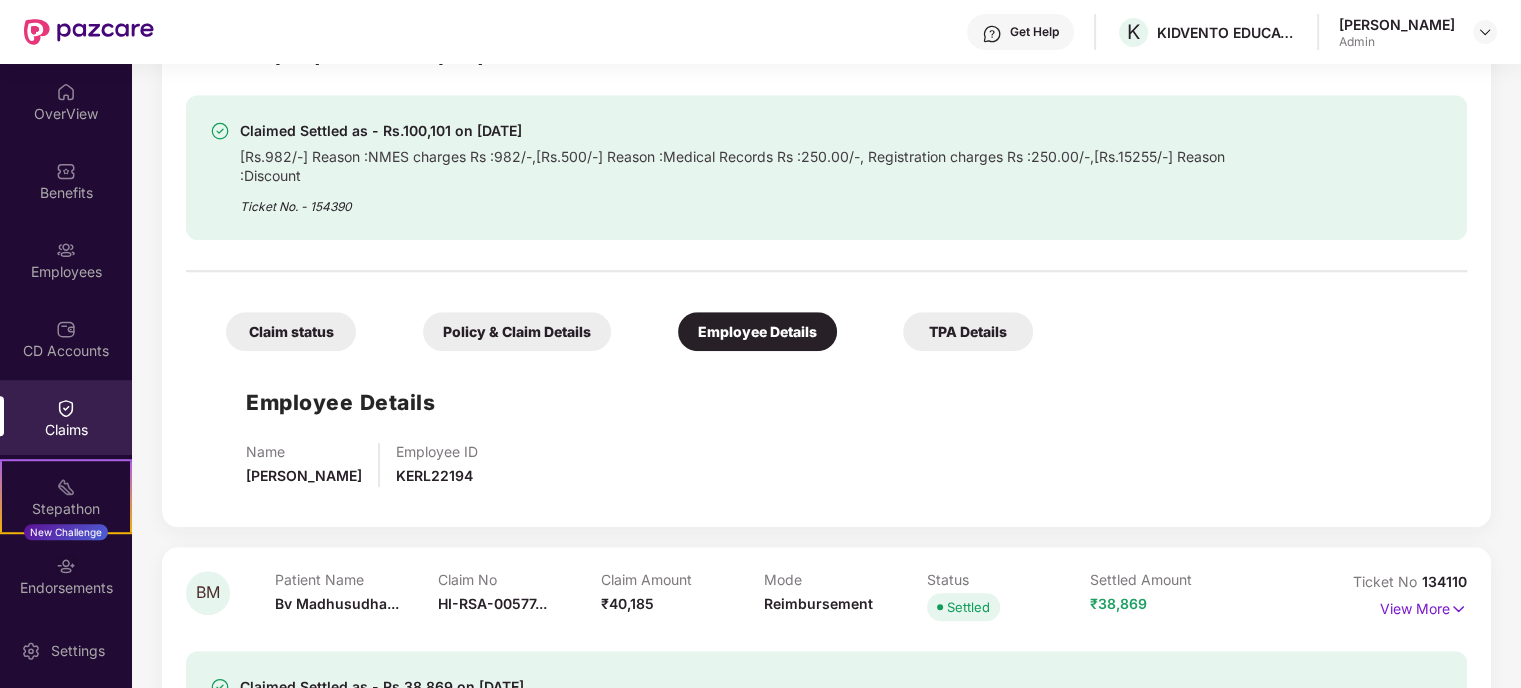 scroll, scrollTop: 1300, scrollLeft: 0, axis: vertical 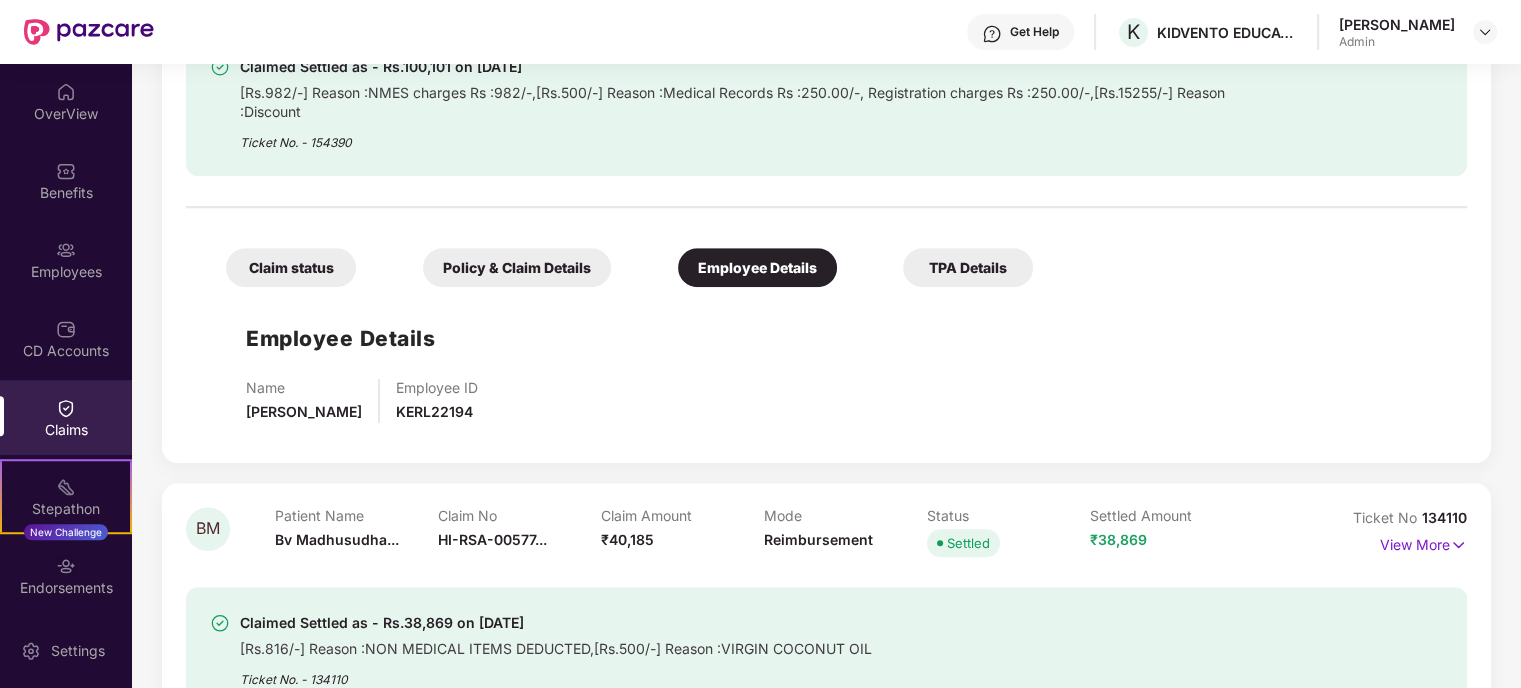 click on "Claim status" at bounding box center [291, 267] 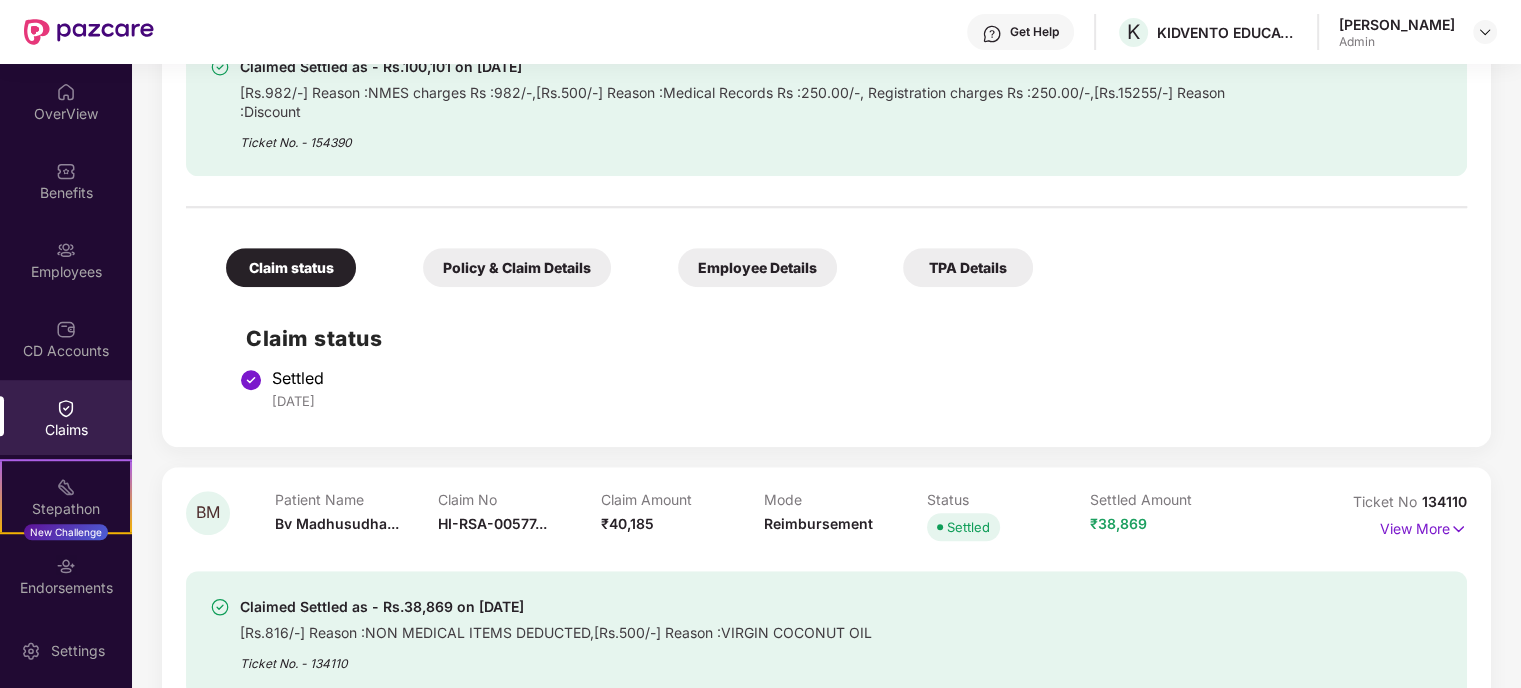 click on "Policy & Claim Details" at bounding box center [517, 267] 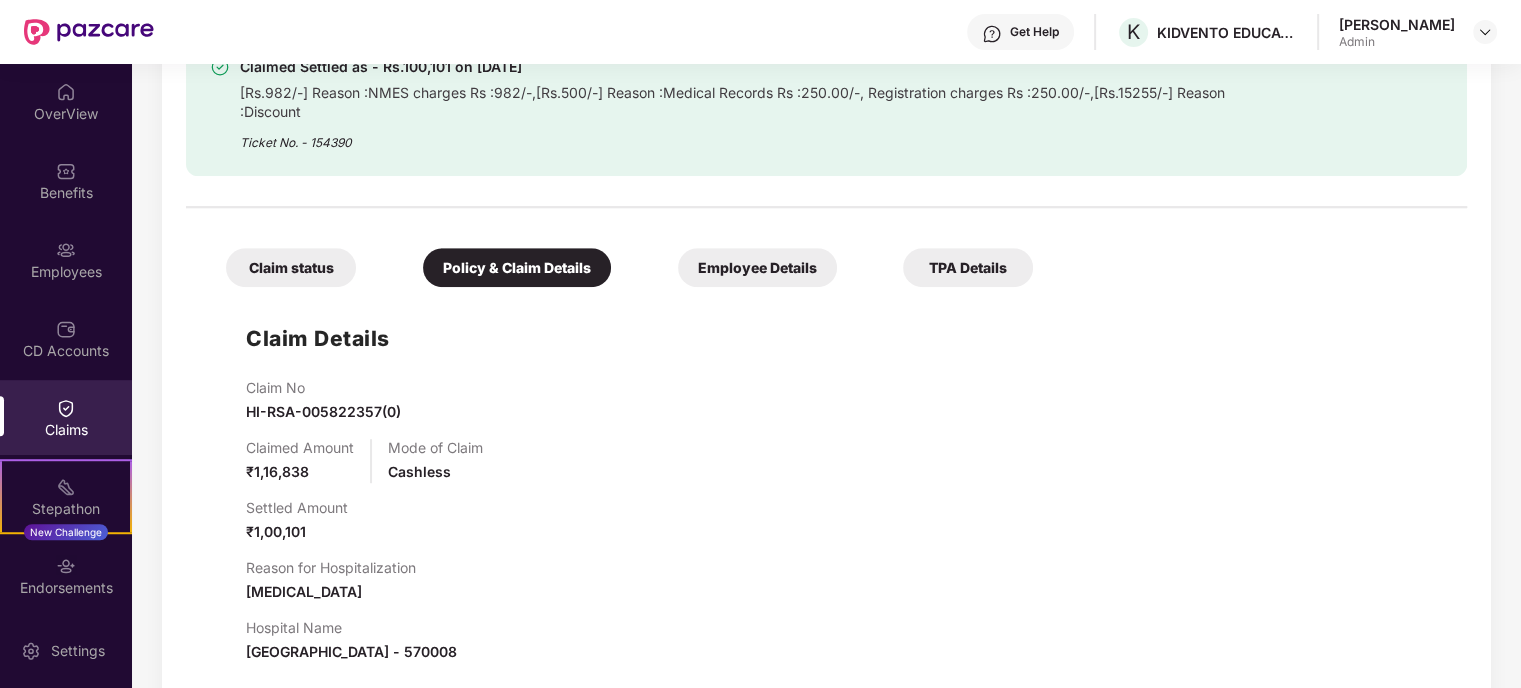 click on "Claim status" at bounding box center (291, 267) 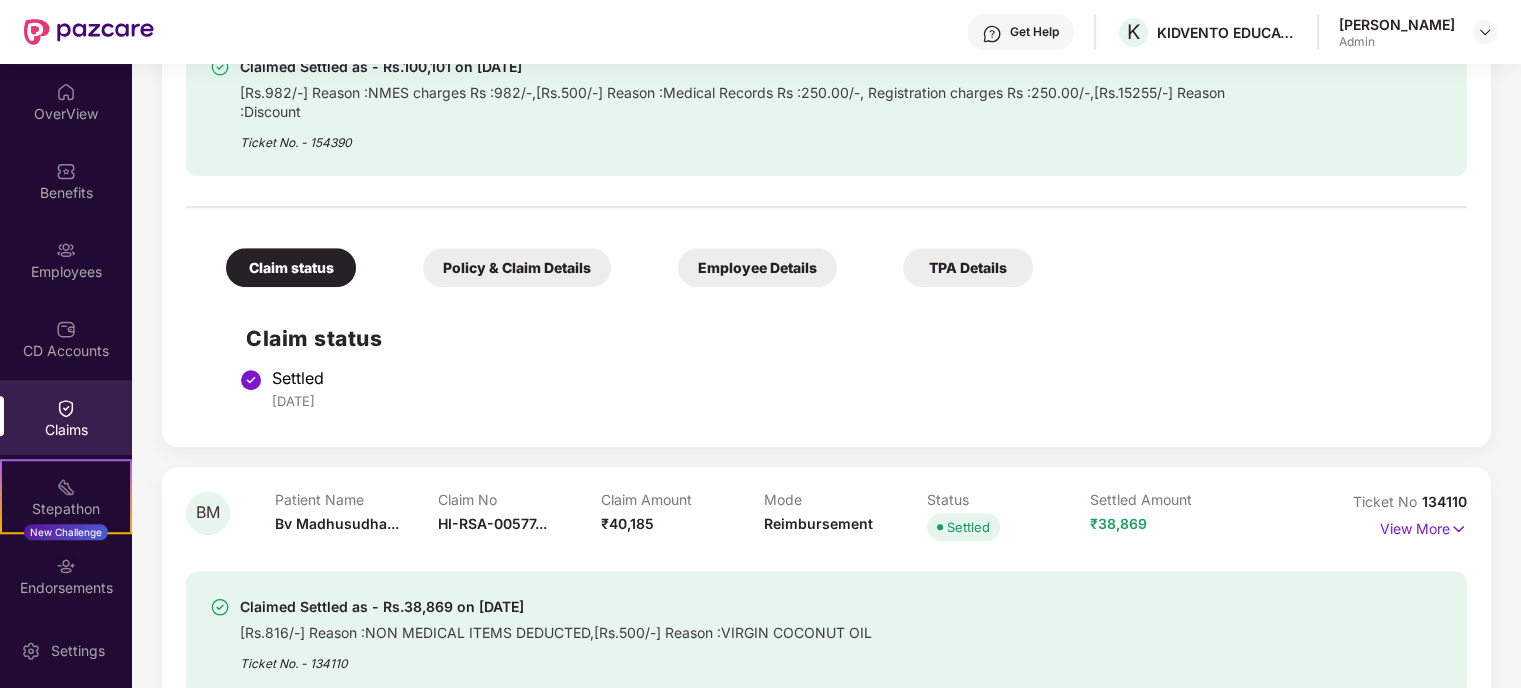 click on "Policy & Claim Details" at bounding box center [517, 267] 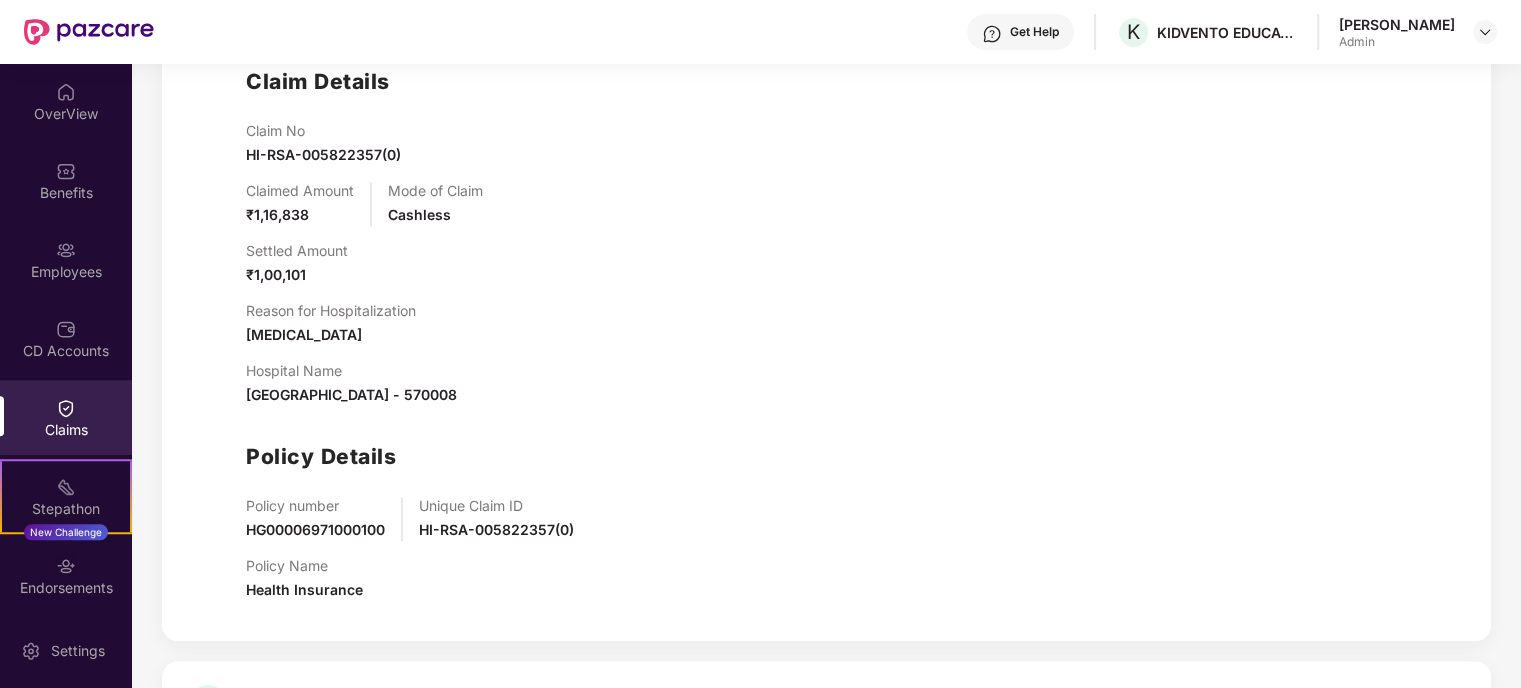 scroll, scrollTop: 1600, scrollLeft: 0, axis: vertical 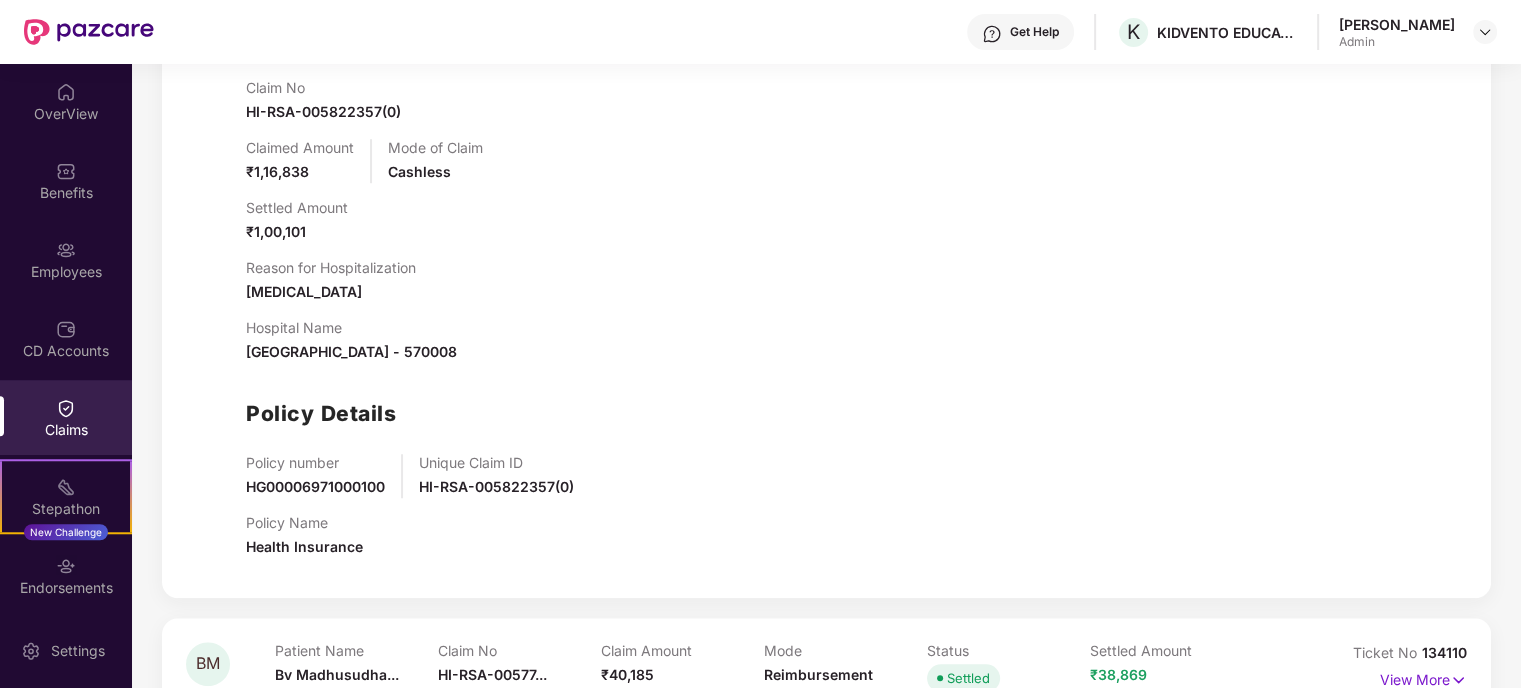 drag, startPoint x: 248, startPoint y: 288, endPoint x: 401, endPoint y: 292, distance: 153.05228 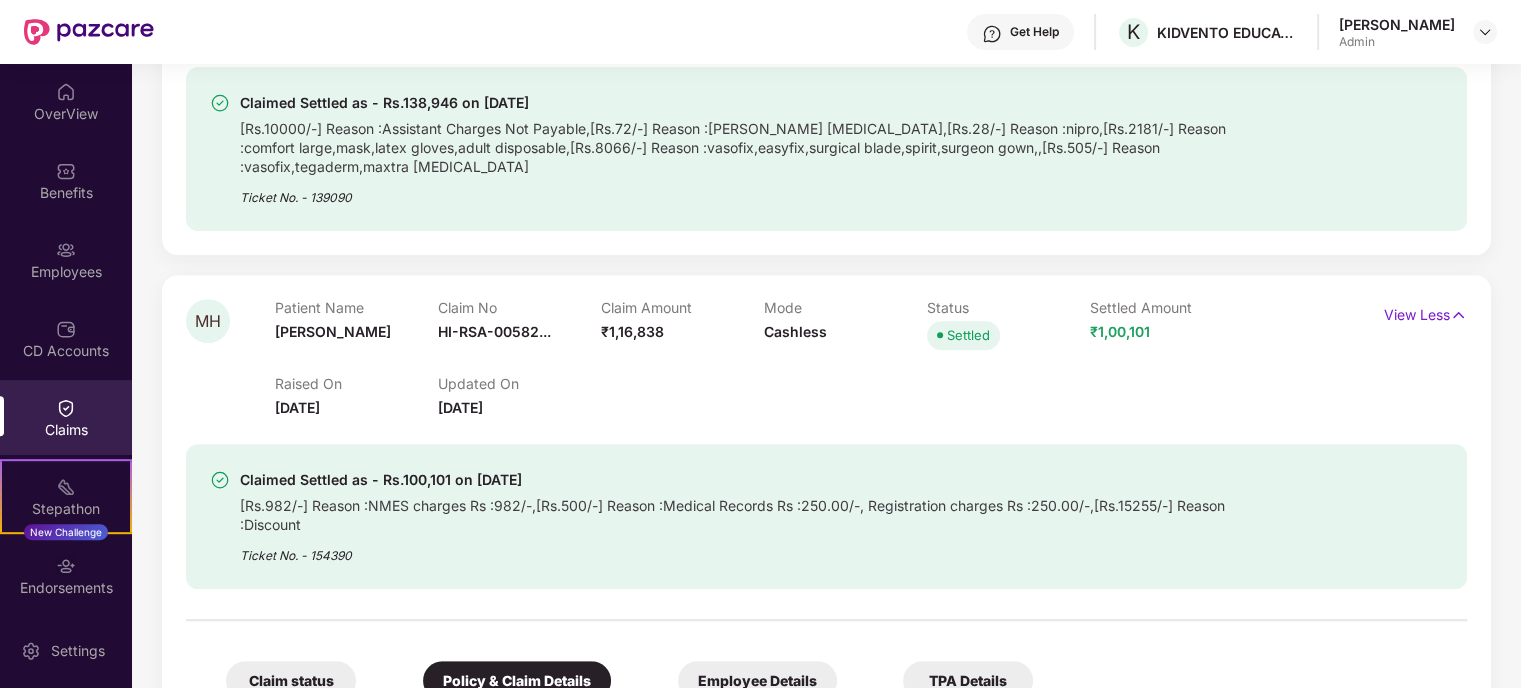 scroll, scrollTop: 878, scrollLeft: 0, axis: vertical 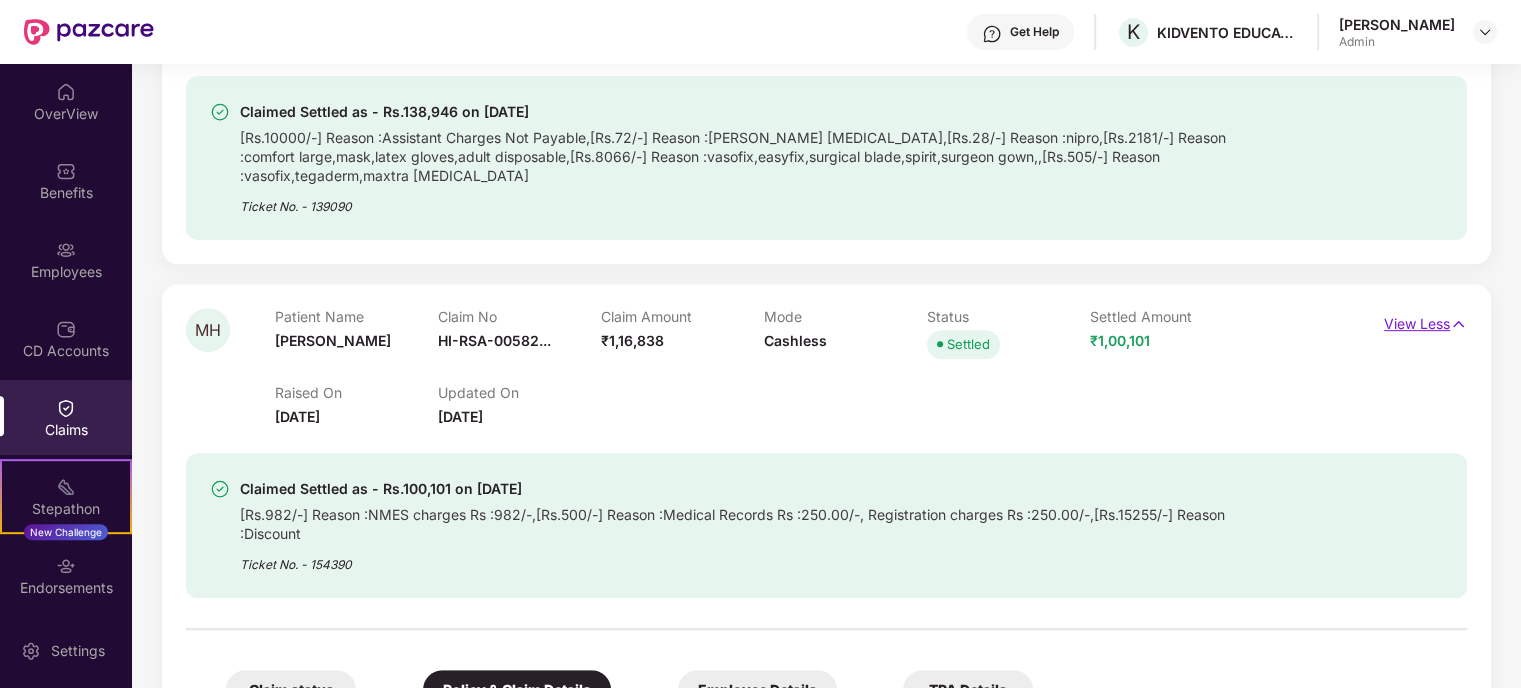 click on "View Less" at bounding box center (1425, 321) 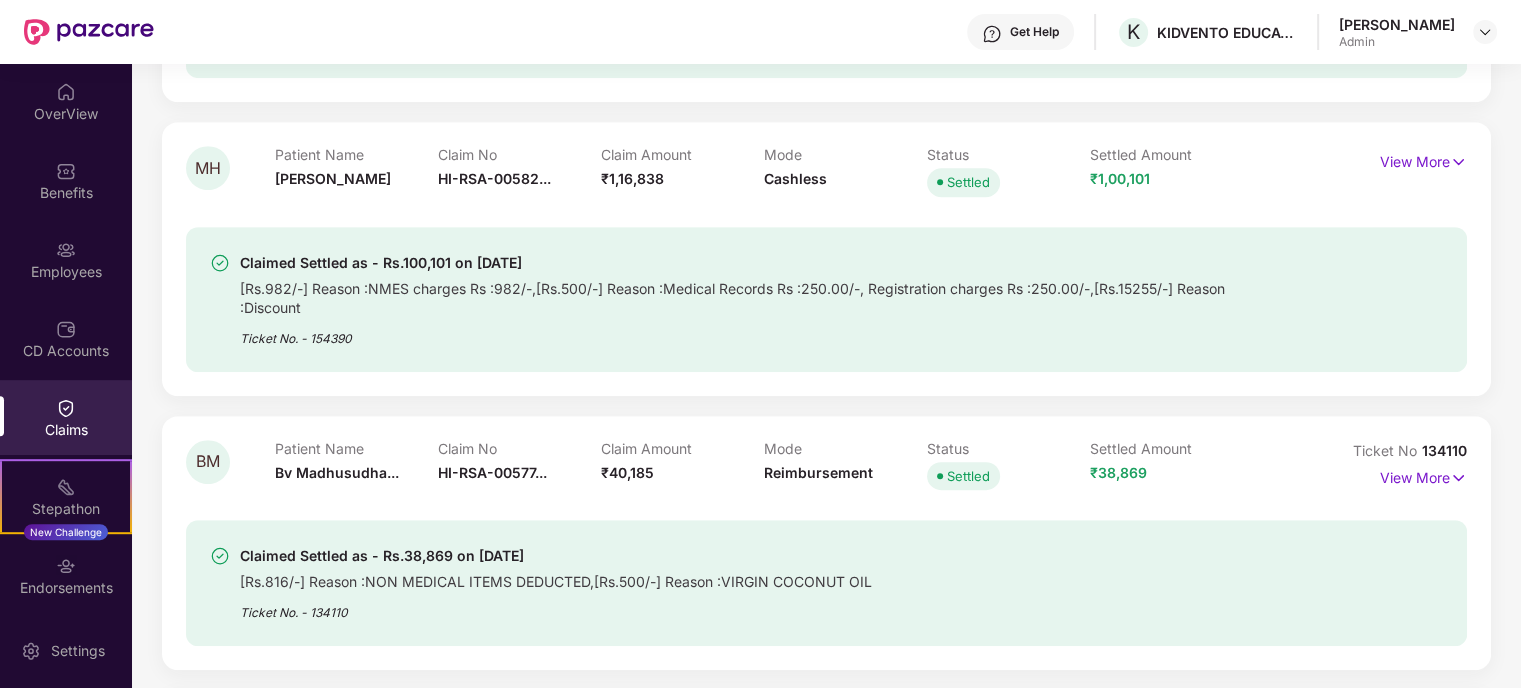 scroll, scrollTop: 1316, scrollLeft: 0, axis: vertical 